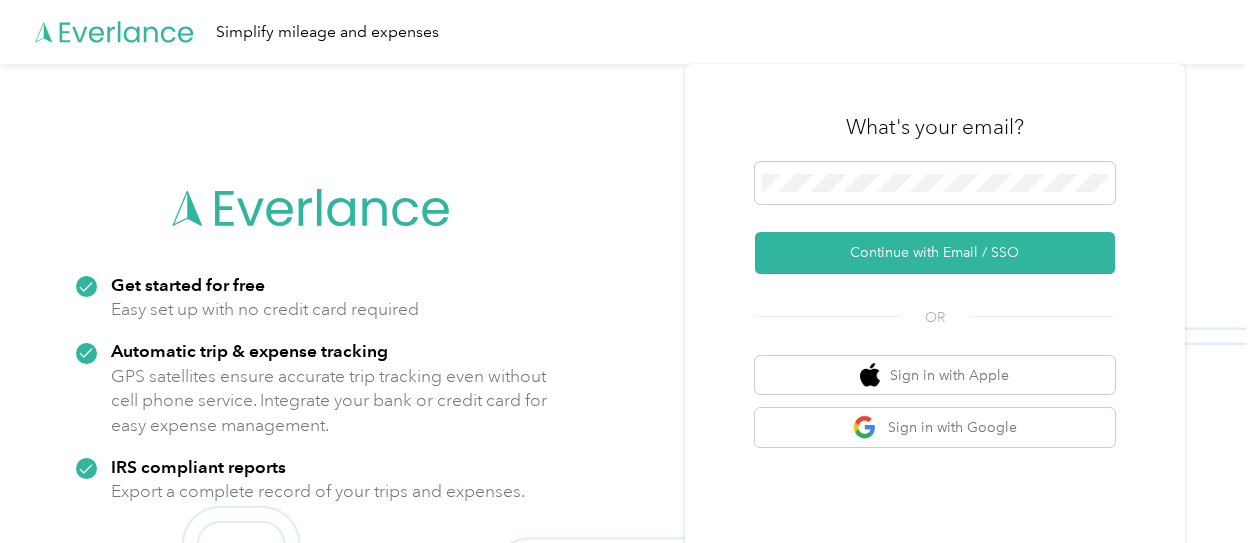 scroll, scrollTop: 0, scrollLeft: 0, axis: both 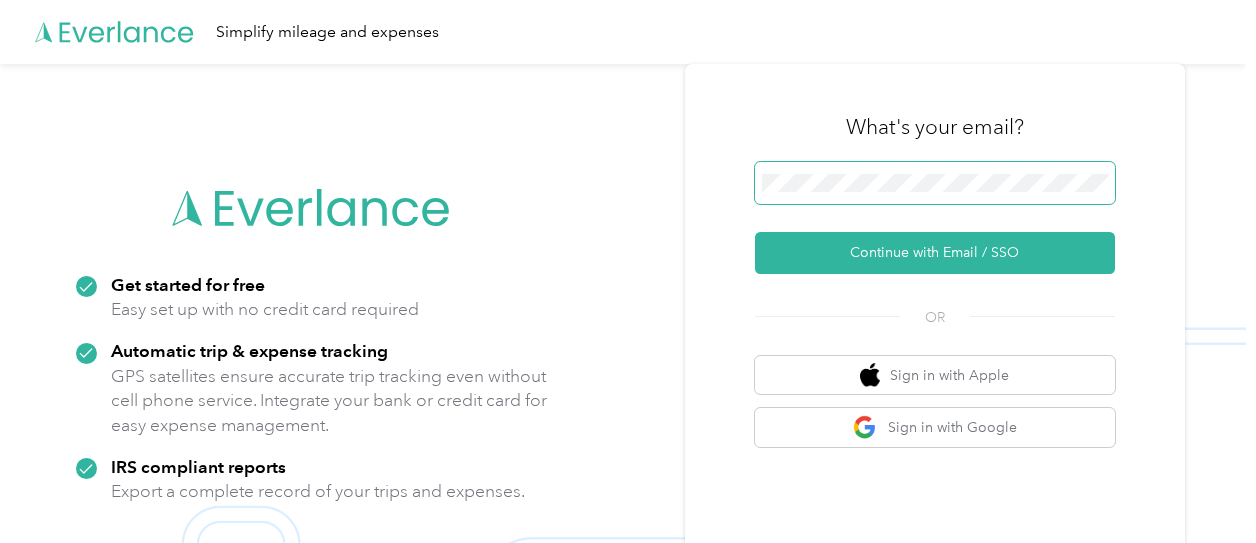 click at bounding box center (935, 183) 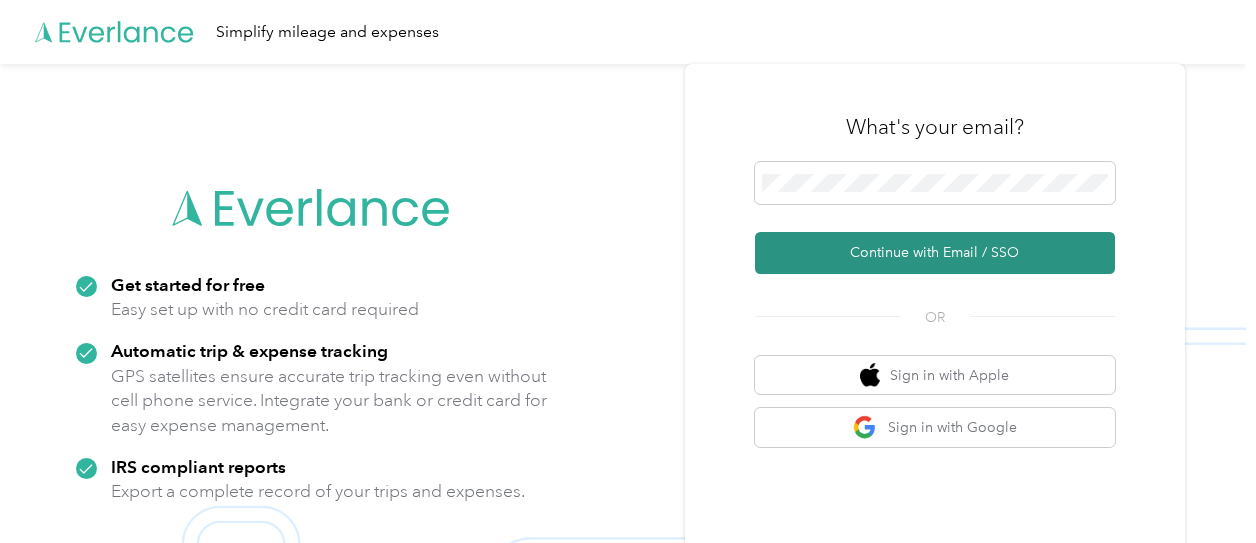 click on "Continue with Email / SSO" at bounding box center (935, 253) 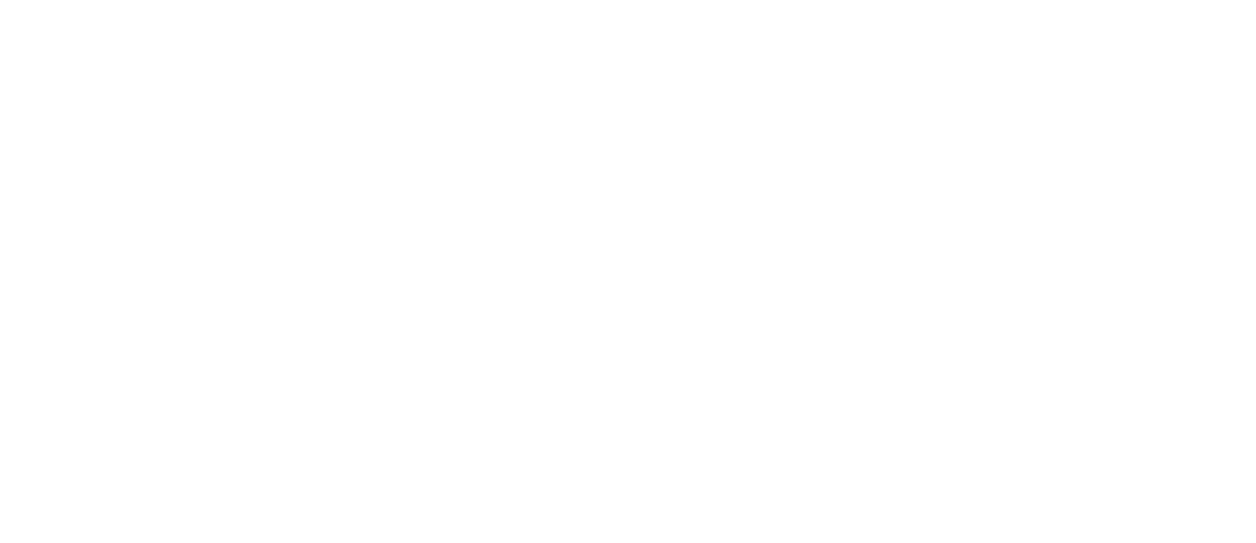 scroll, scrollTop: 0, scrollLeft: 0, axis: both 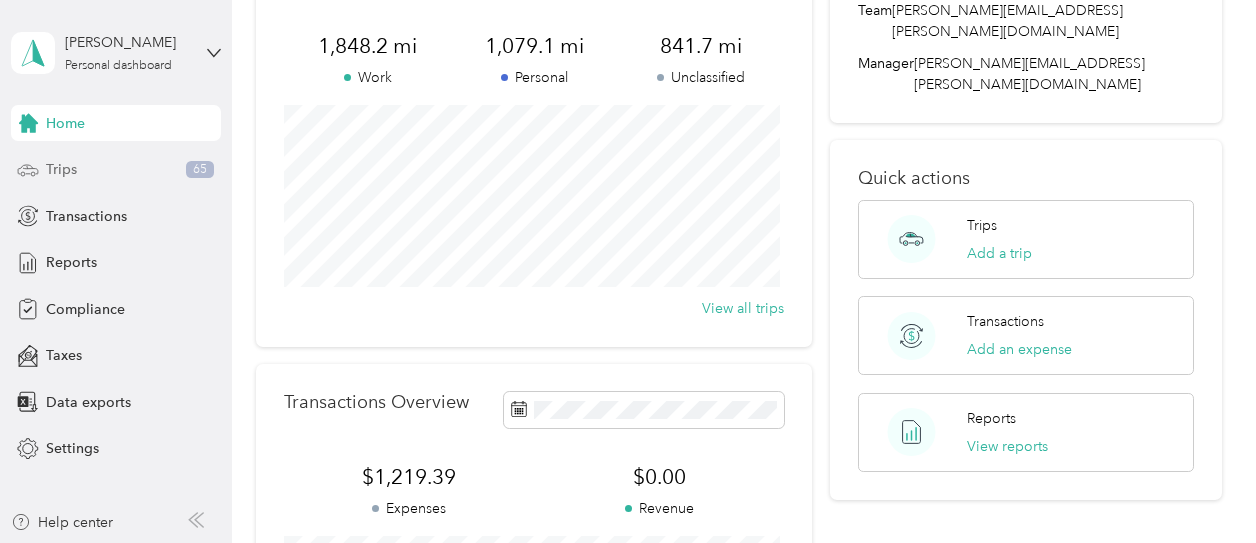click on "Trips" at bounding box center [61, 169] 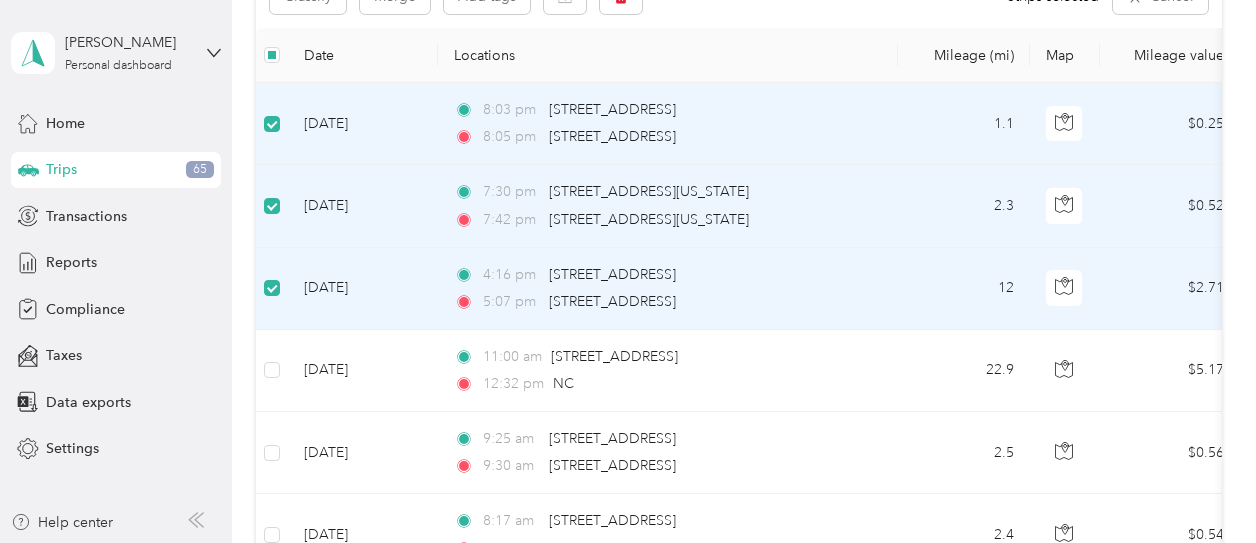 scroll, scrollTop: 354, scrollLeft: 0, axis: vertical 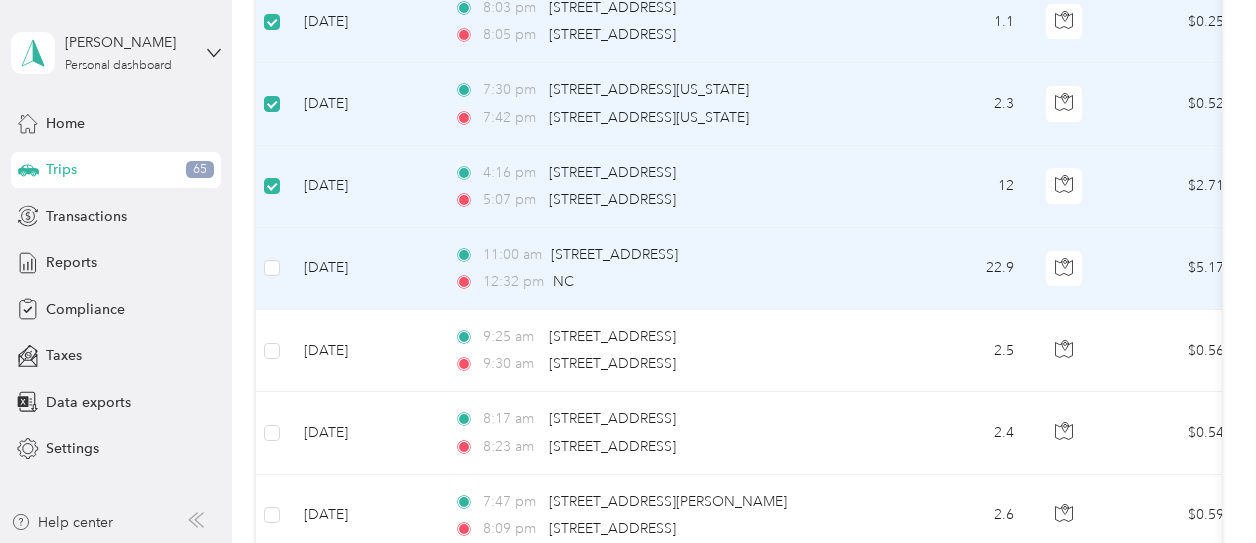 click at bounding box center (272, 269) 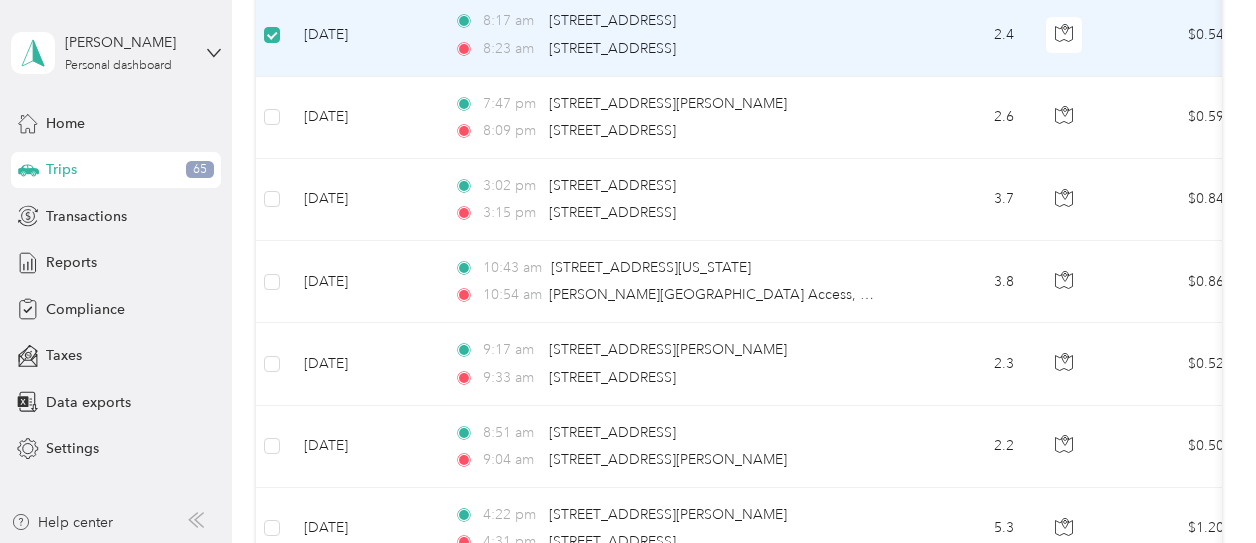 scroll, scrollTop: 754, scrollLeft: 0, axis: vertical 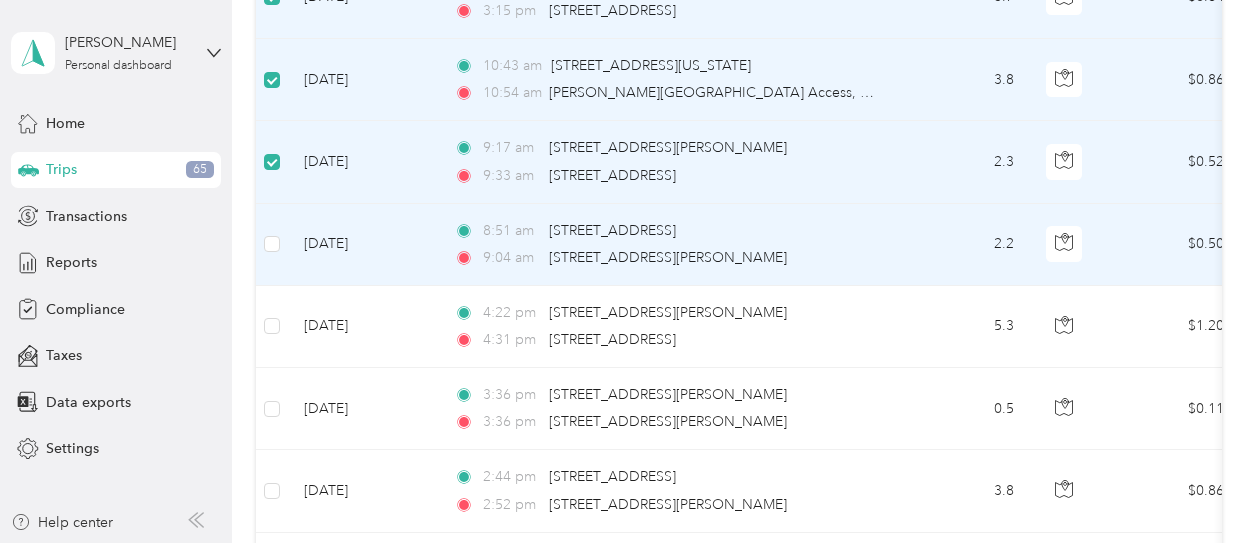 click at bounding box center [272, 244] 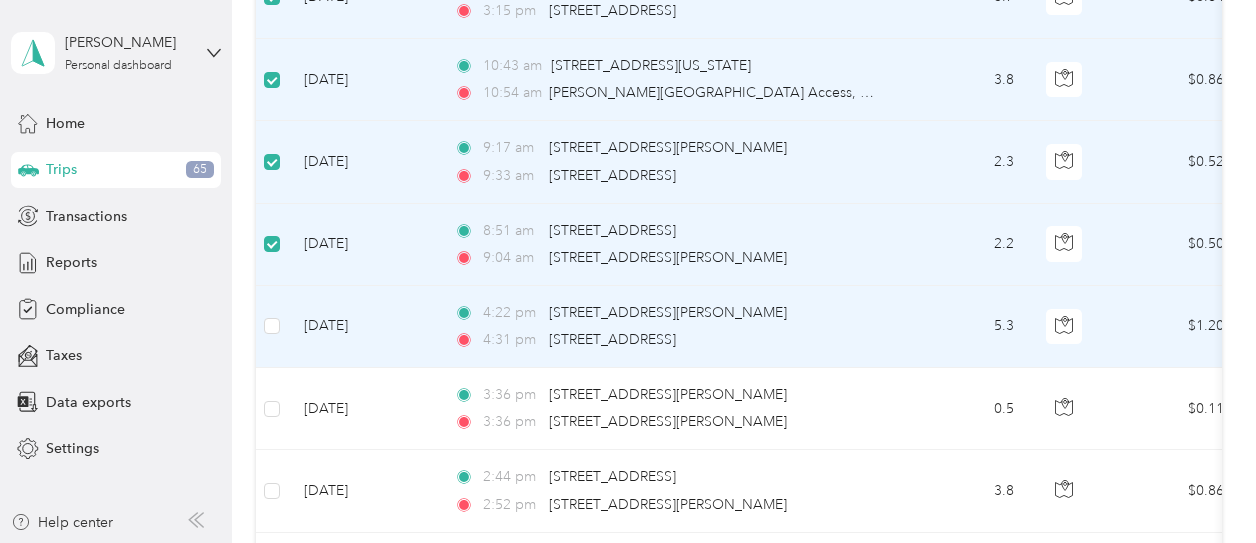 click at bounding box center [272, 327] 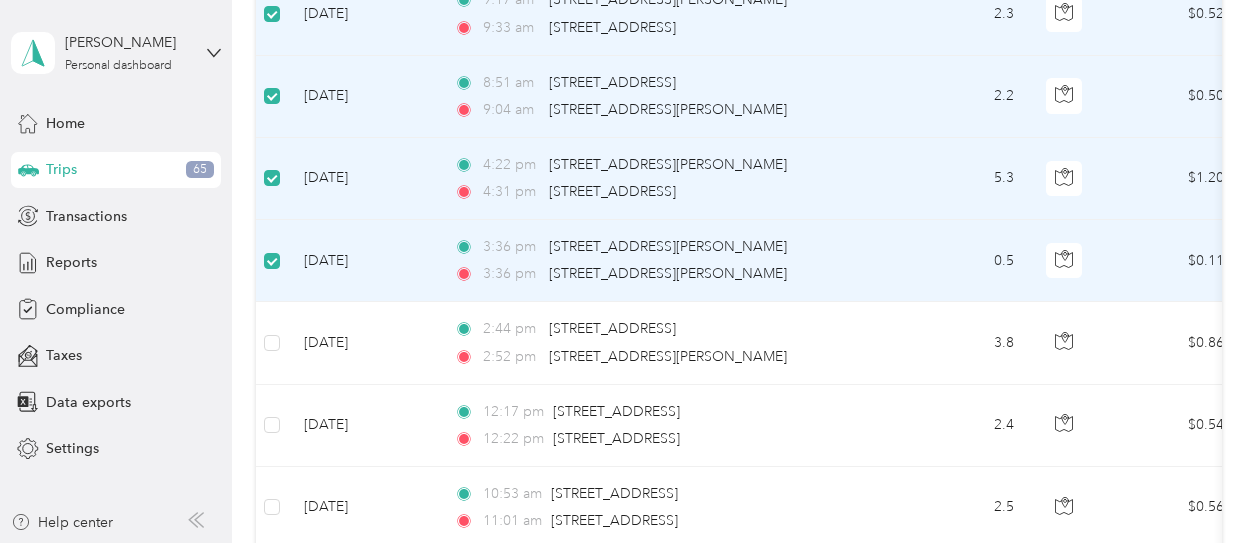 scroll, scrollTop: 1154, scrollLeft: 0, axis: vertical 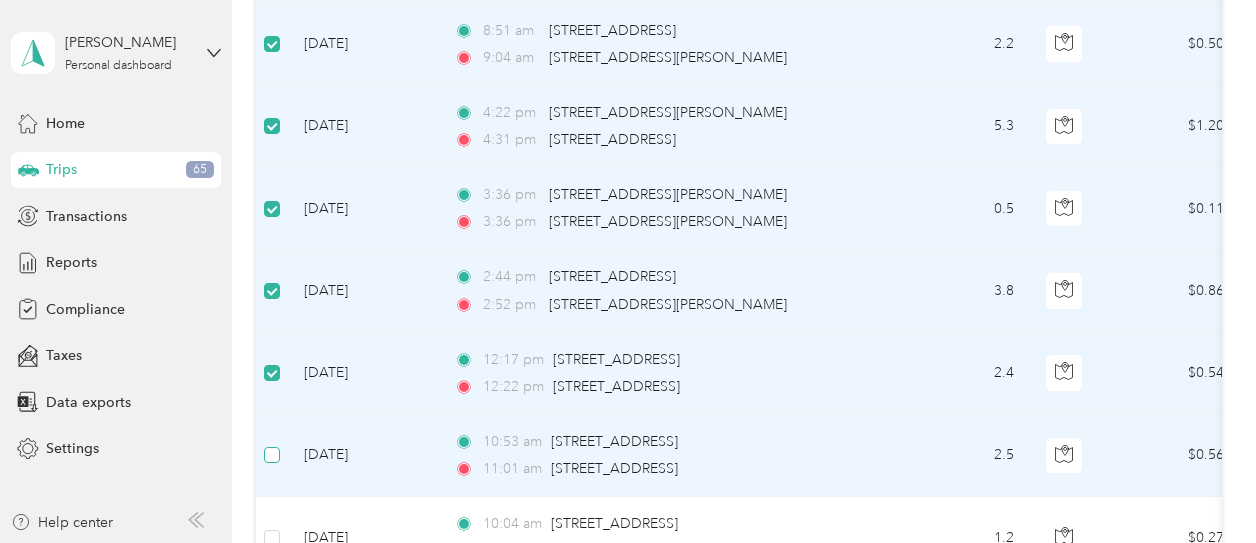 click at bounding box center (272, 455) 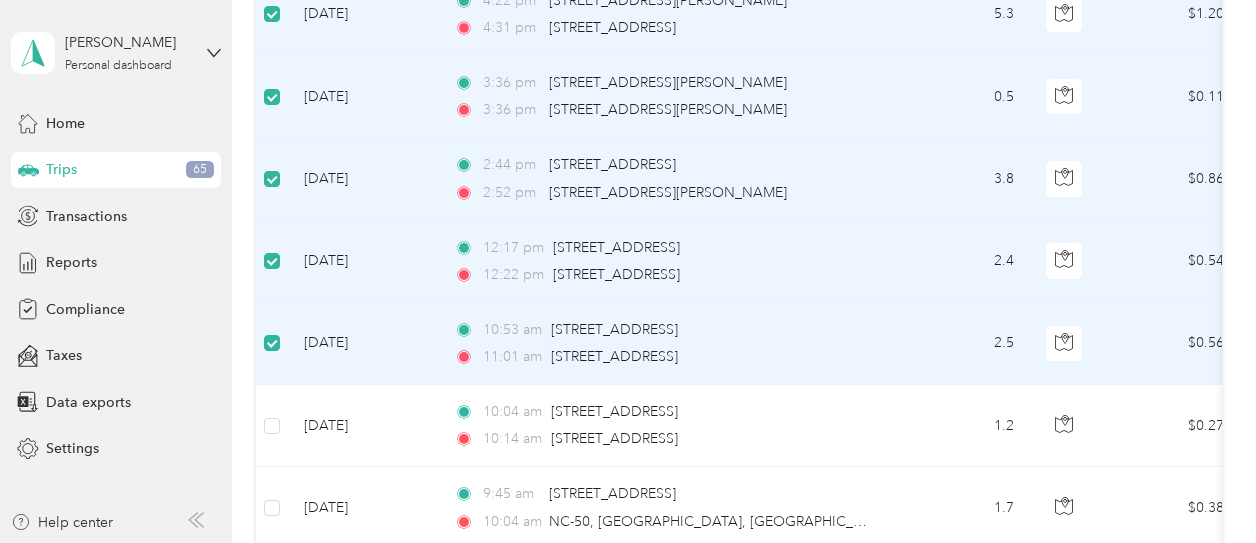 scroll, scrollTop: 1454, scrollLeft: 0, axis: vertical 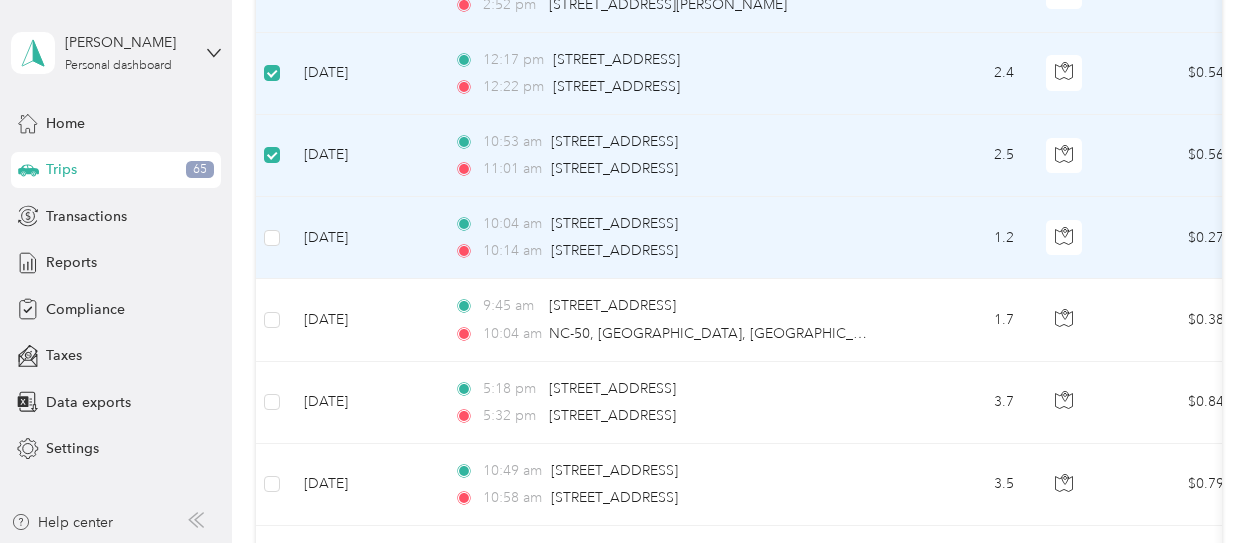 click at bounding box center [272, 238] 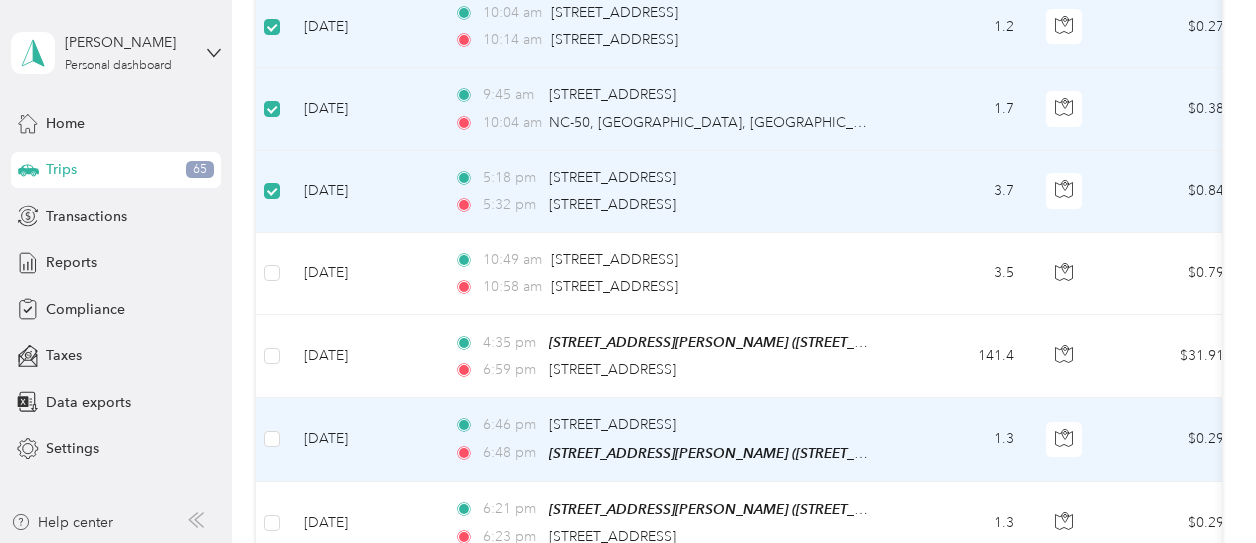 scroll, scrollTop: 1754, scrollLeft: 0, axis: vertical 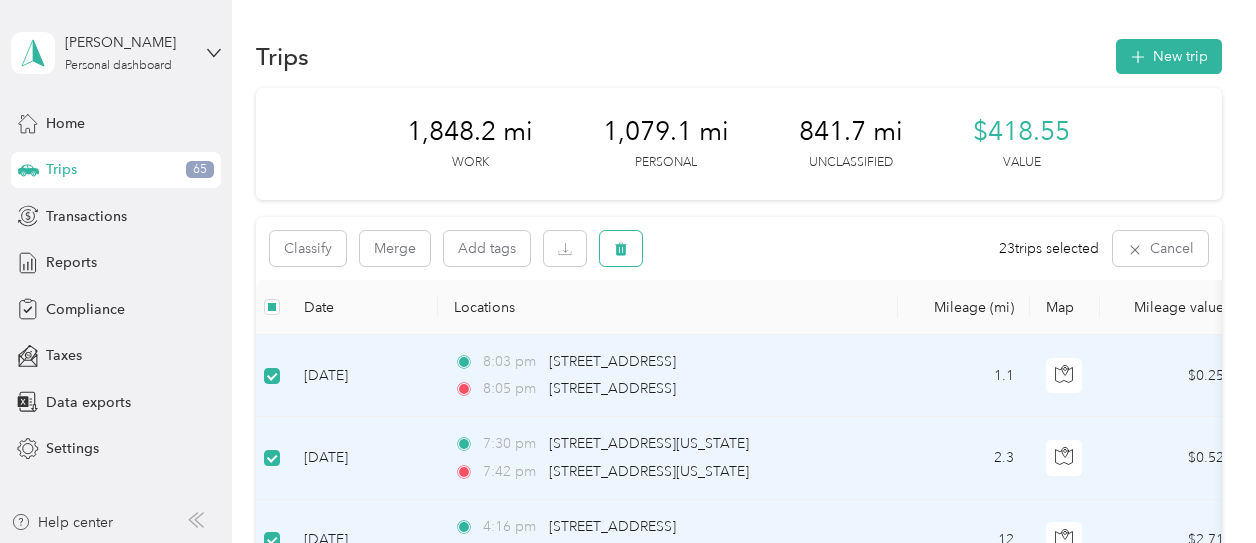 click 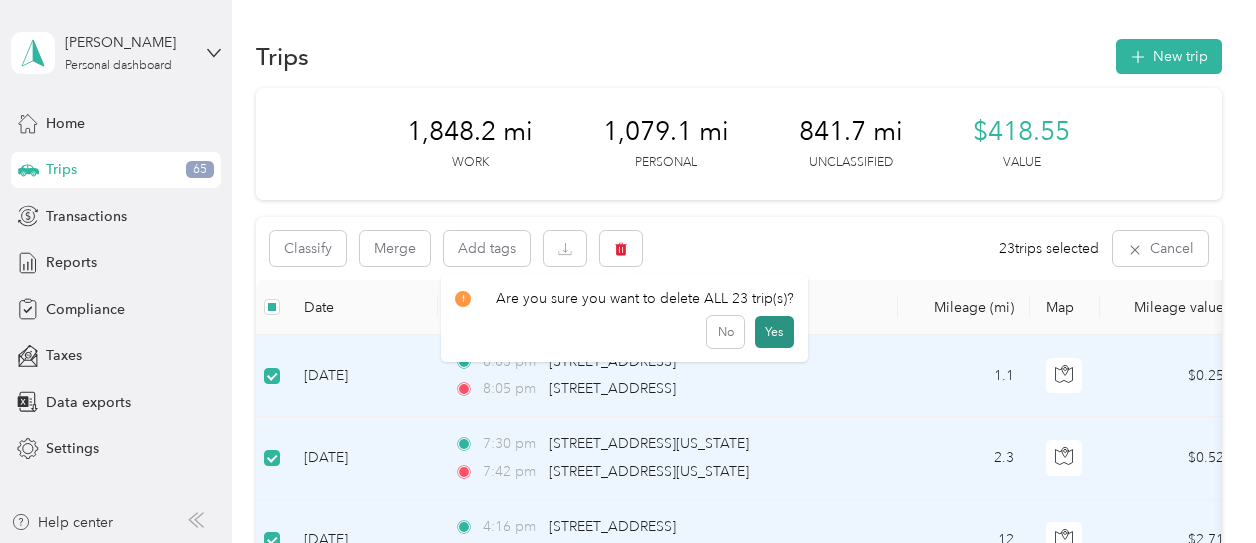 click on "Yes" at bounding box center (774, 332) 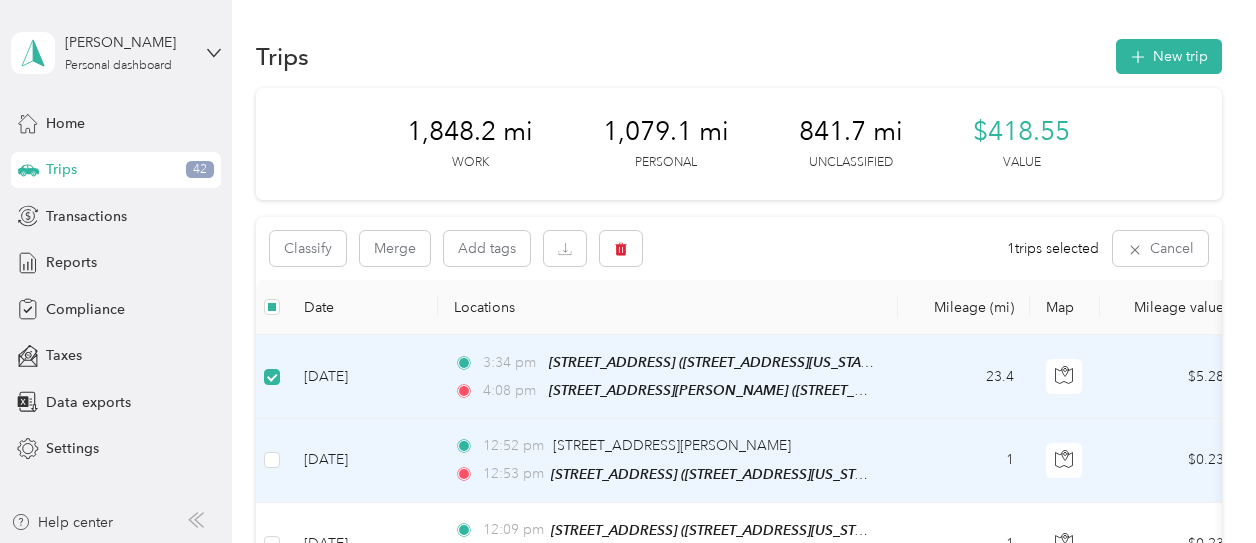 scroll, scrollTop: 100, scrollLeft: 0, axis: vertical 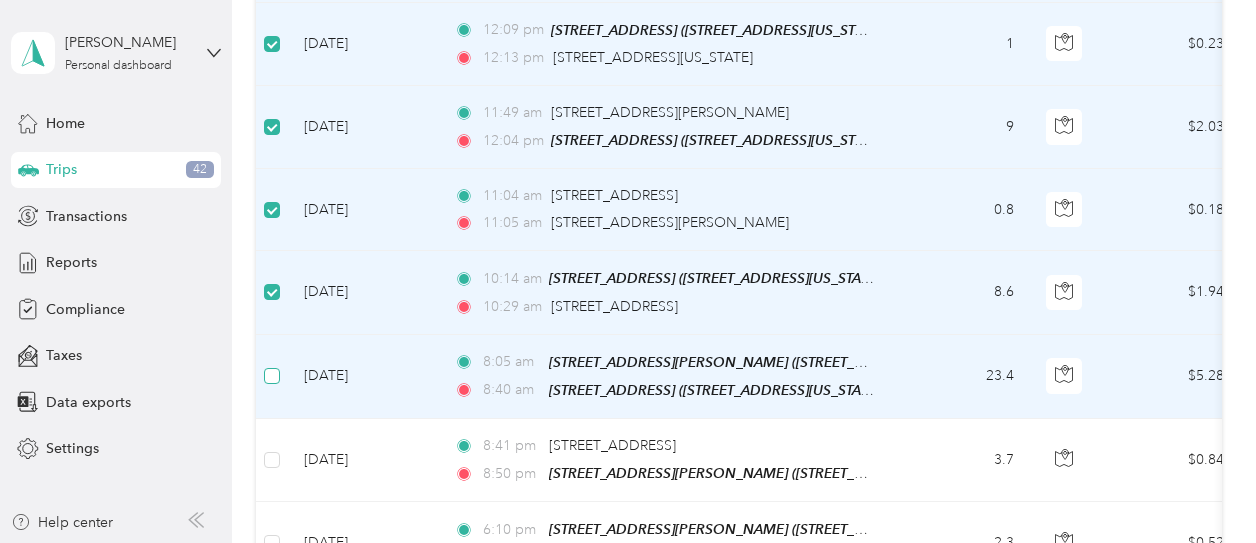 click at bounding box center [272, 376] 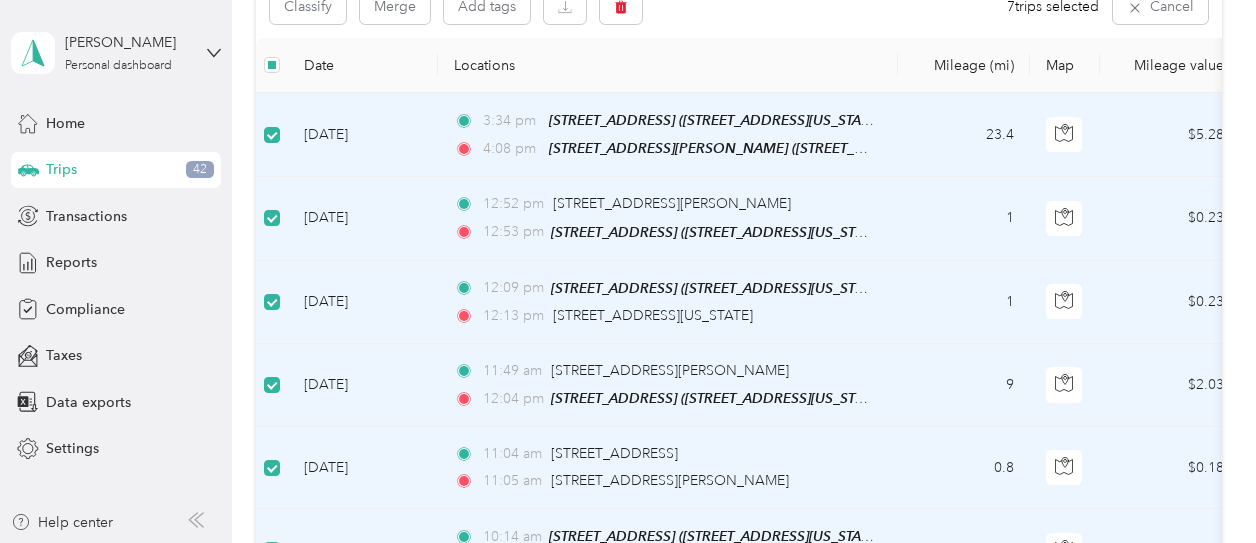 scroll, scrollTop: 200, scrollLeft: 0, axis: vertical 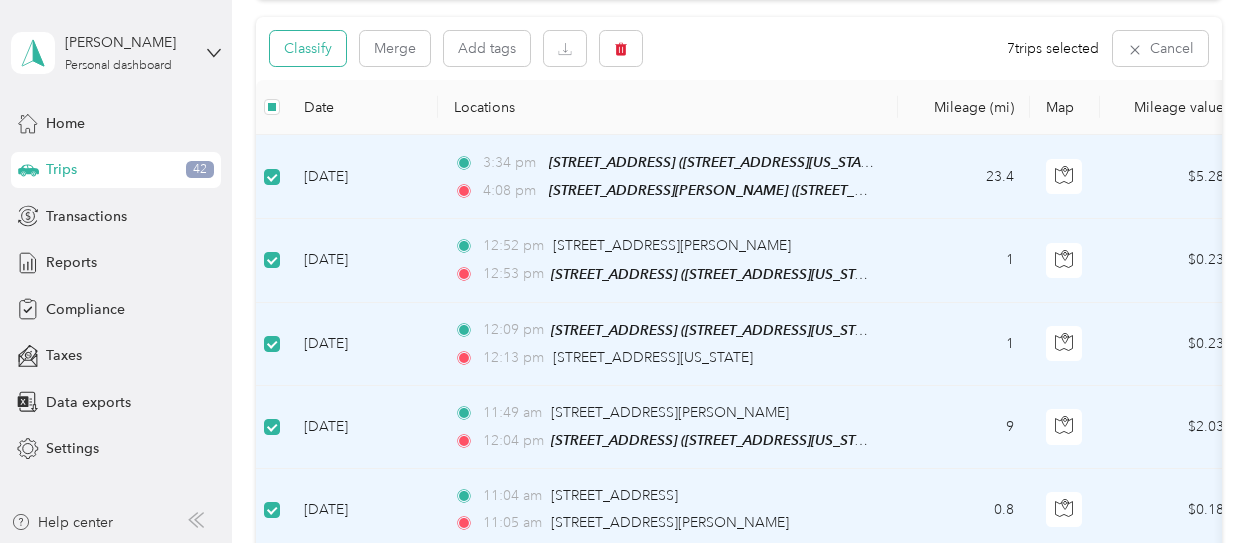 click on "Classify" at bounding box center [308, 48] 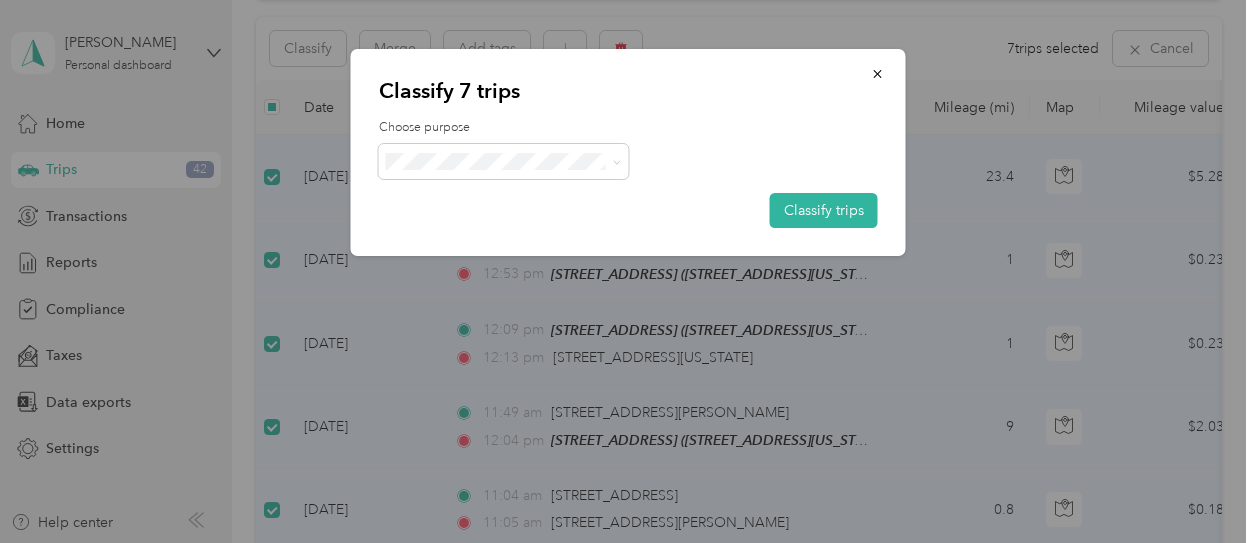 click on "Convergint Technologies" at bounding box center (521, 197) 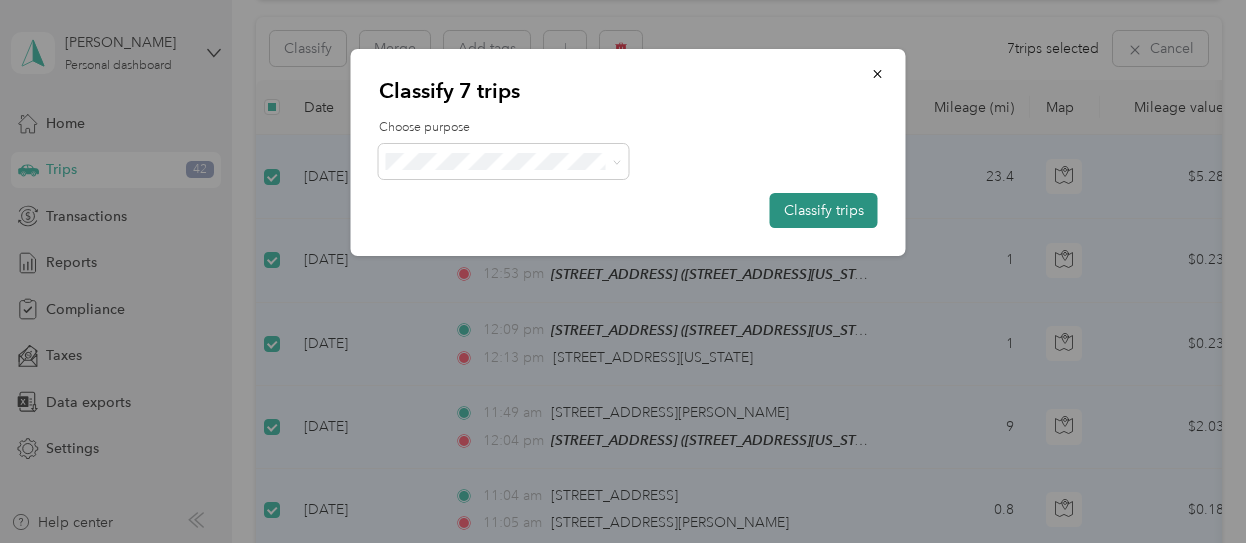 click on "Classify trips" at bounding box center [824, 210] 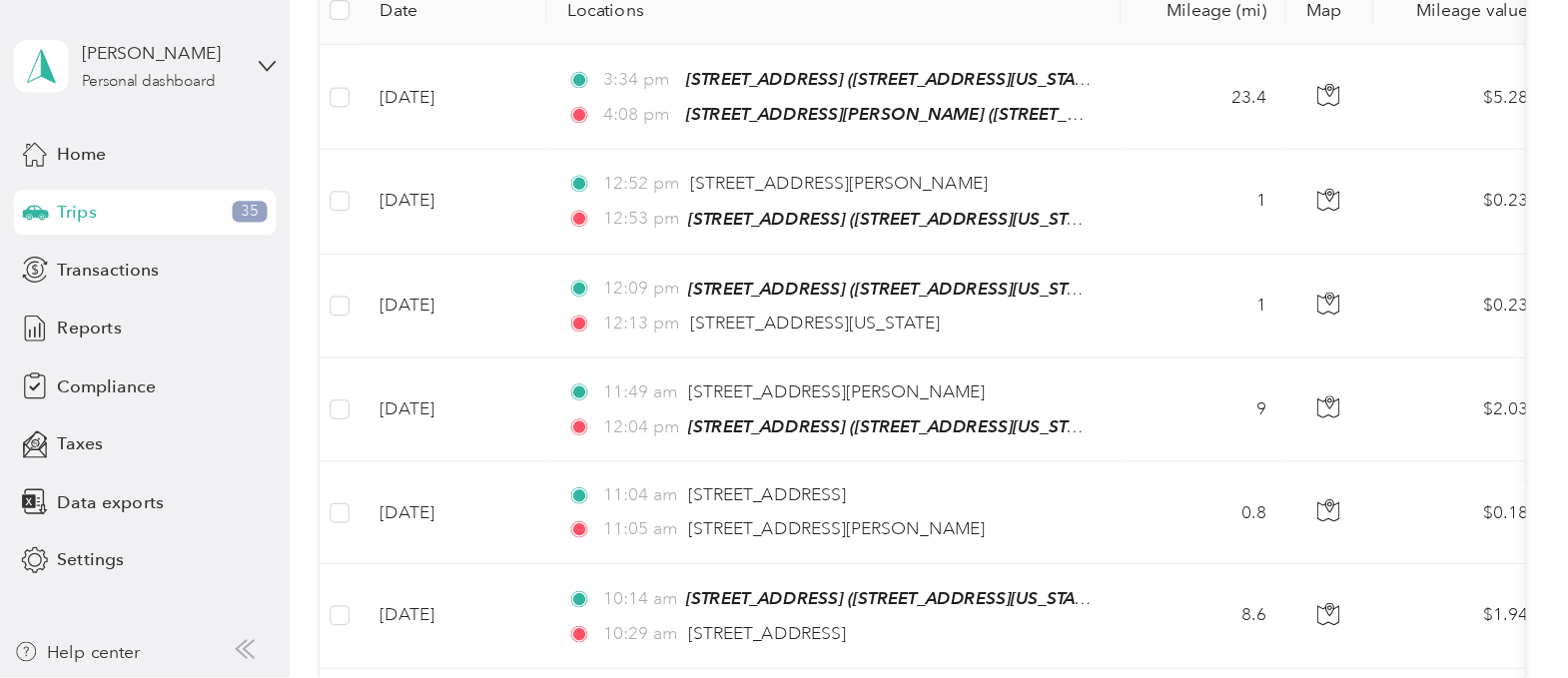 scroll, scrollTop: 301, scrollLeft: 0, axis: vertical 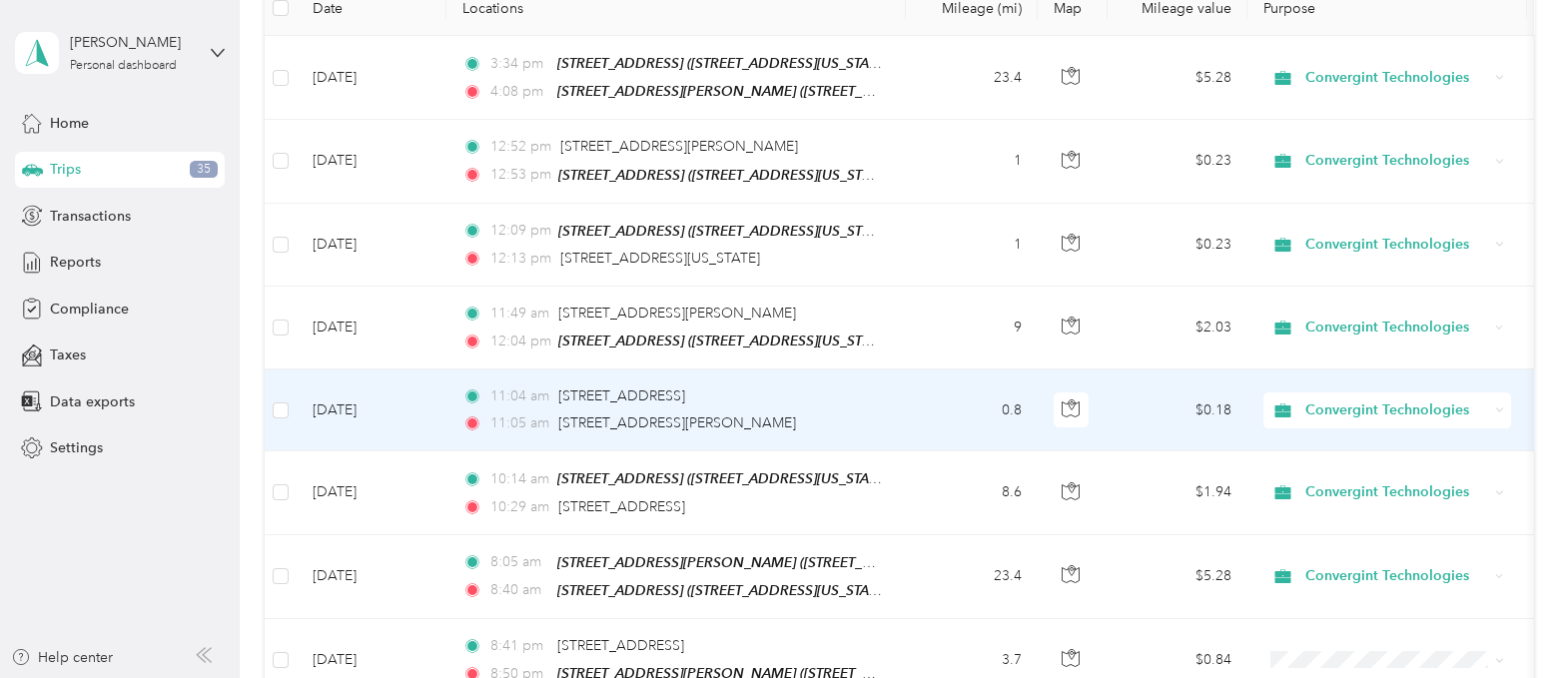 drag, startPoint x: 1100, startPoint y: 1, endPoint x: 1137, endPoint y: 382, distance: 382.7924 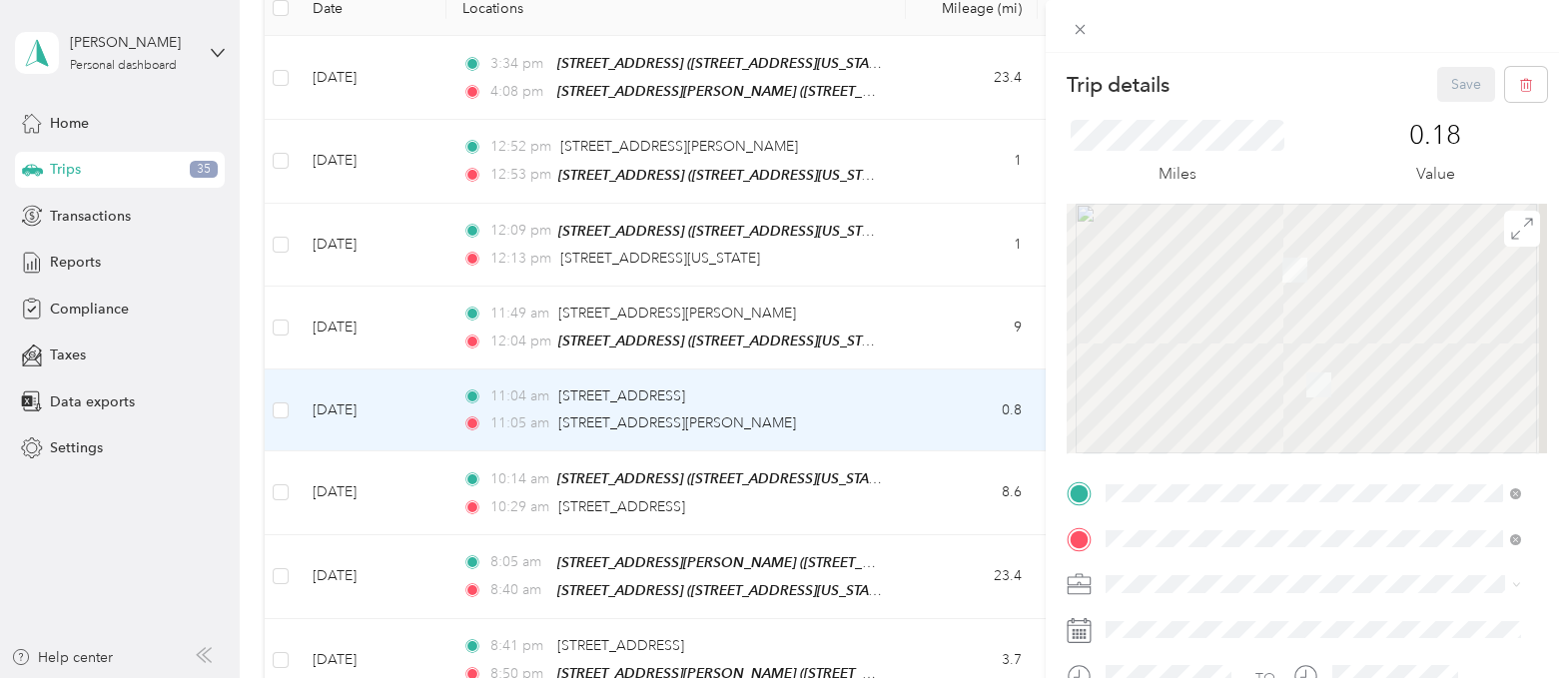 click on "Trip details Save This trip cannot be edited because it is either under review, approved, or paid. Contact your Team Manager to edit it. Miles 0.18 Value  To navigate, press the arrow keys. TO Add photo" at bounding box center (784, 339) 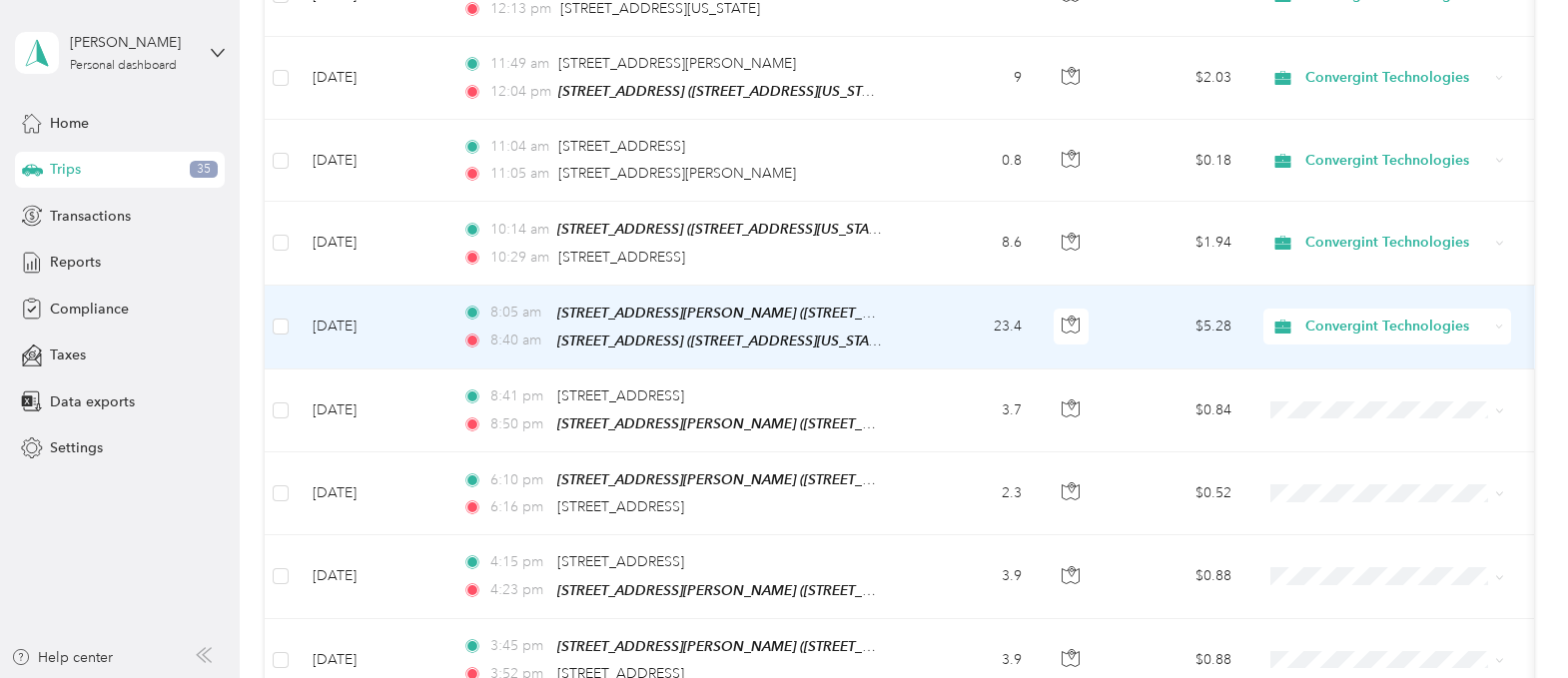 scroll, scrollTop: 675, scrollLeft: 0, axis: vertical 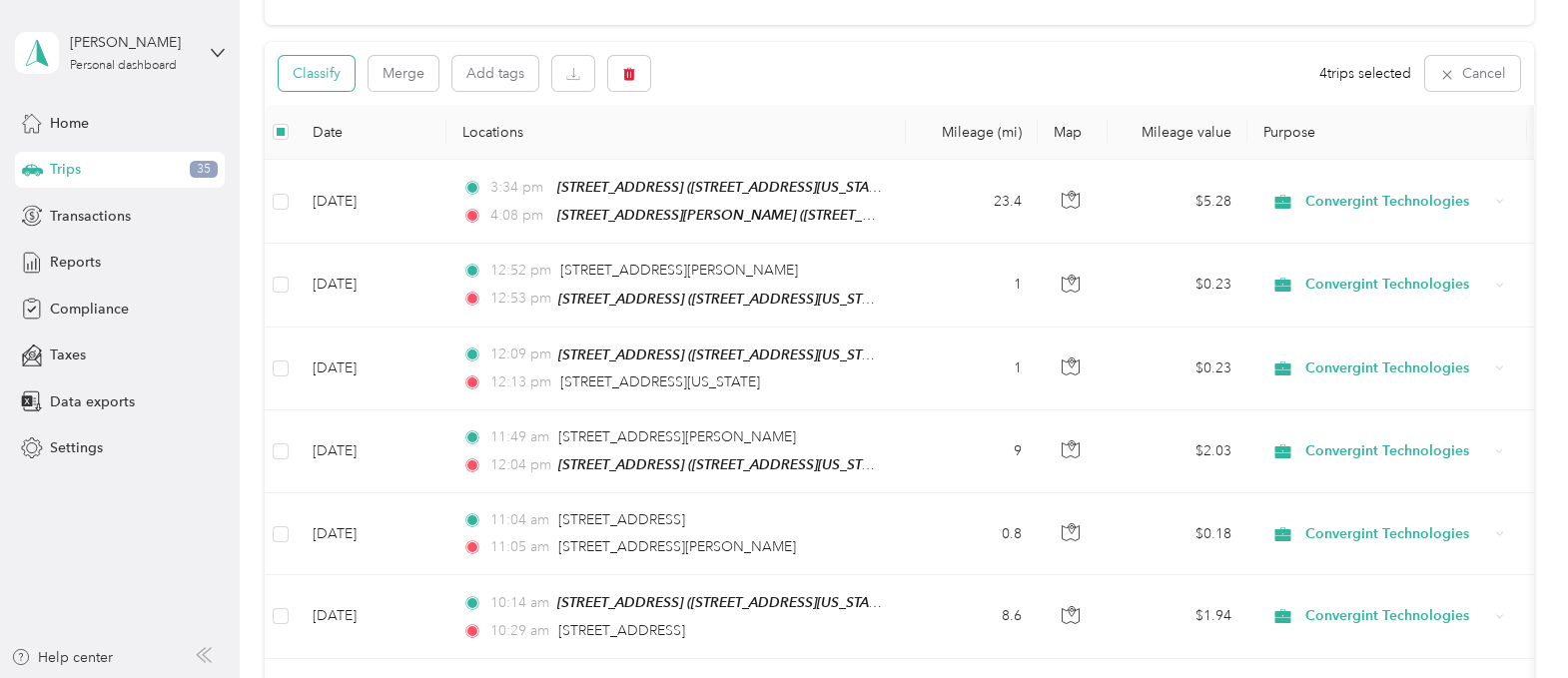 click on "Classify" at bounding box center [317, 73] 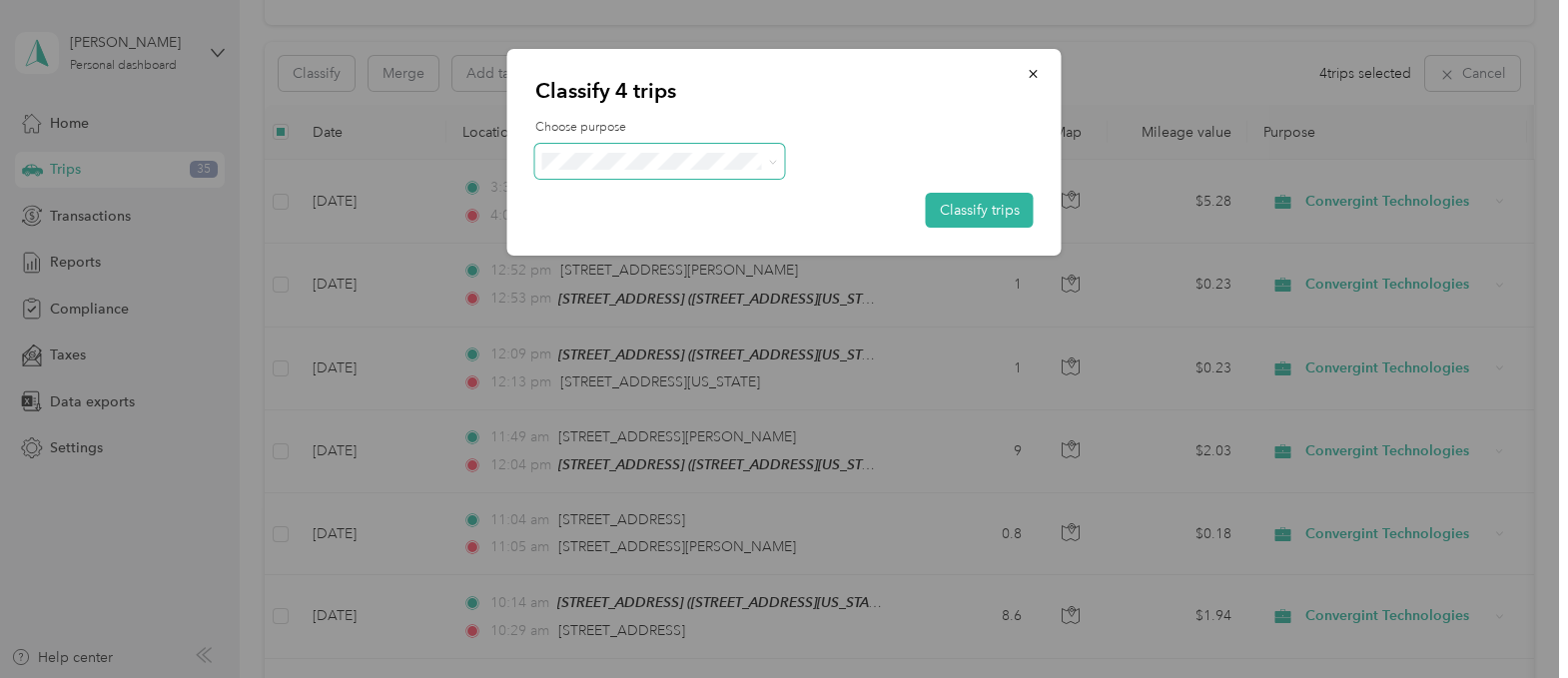 click at bounding box center [772, 161] 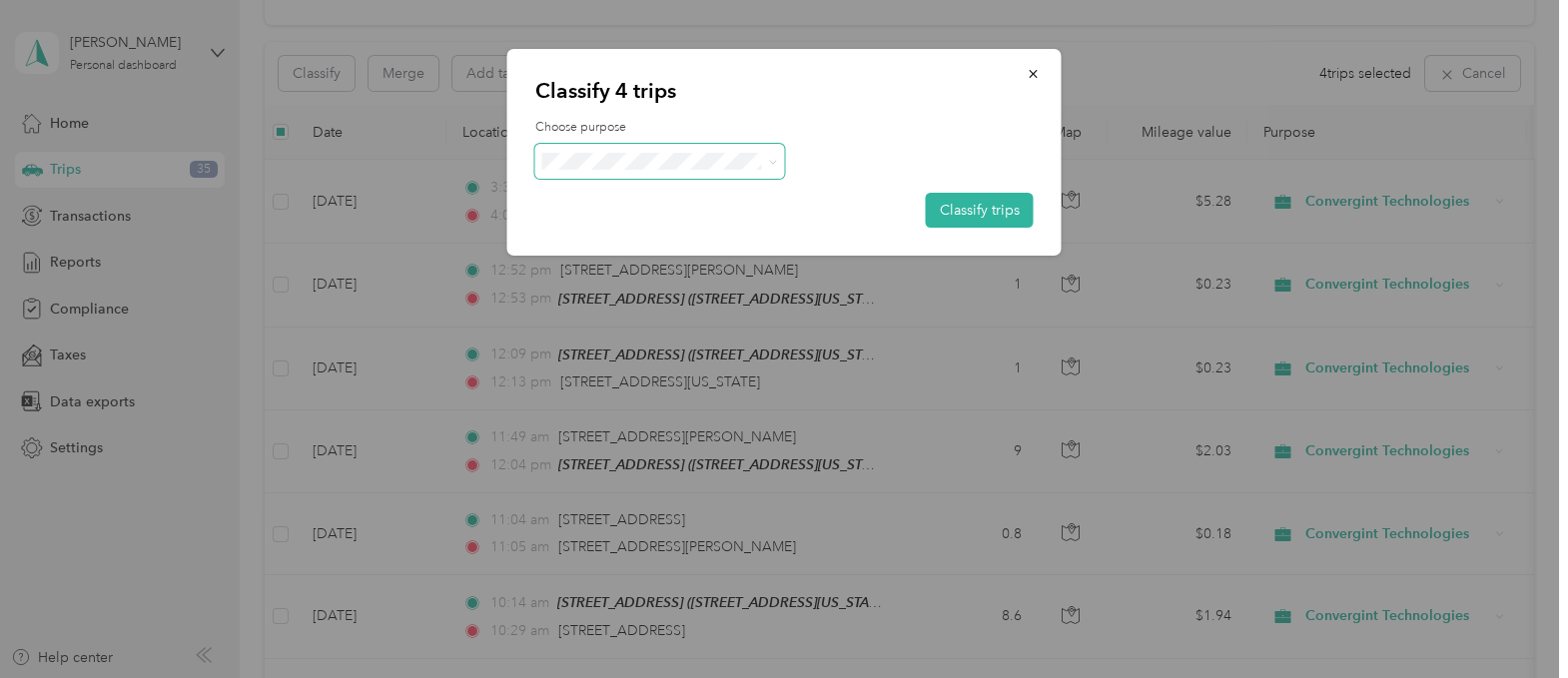 click on "Personal" at bounding box center [678, 232] 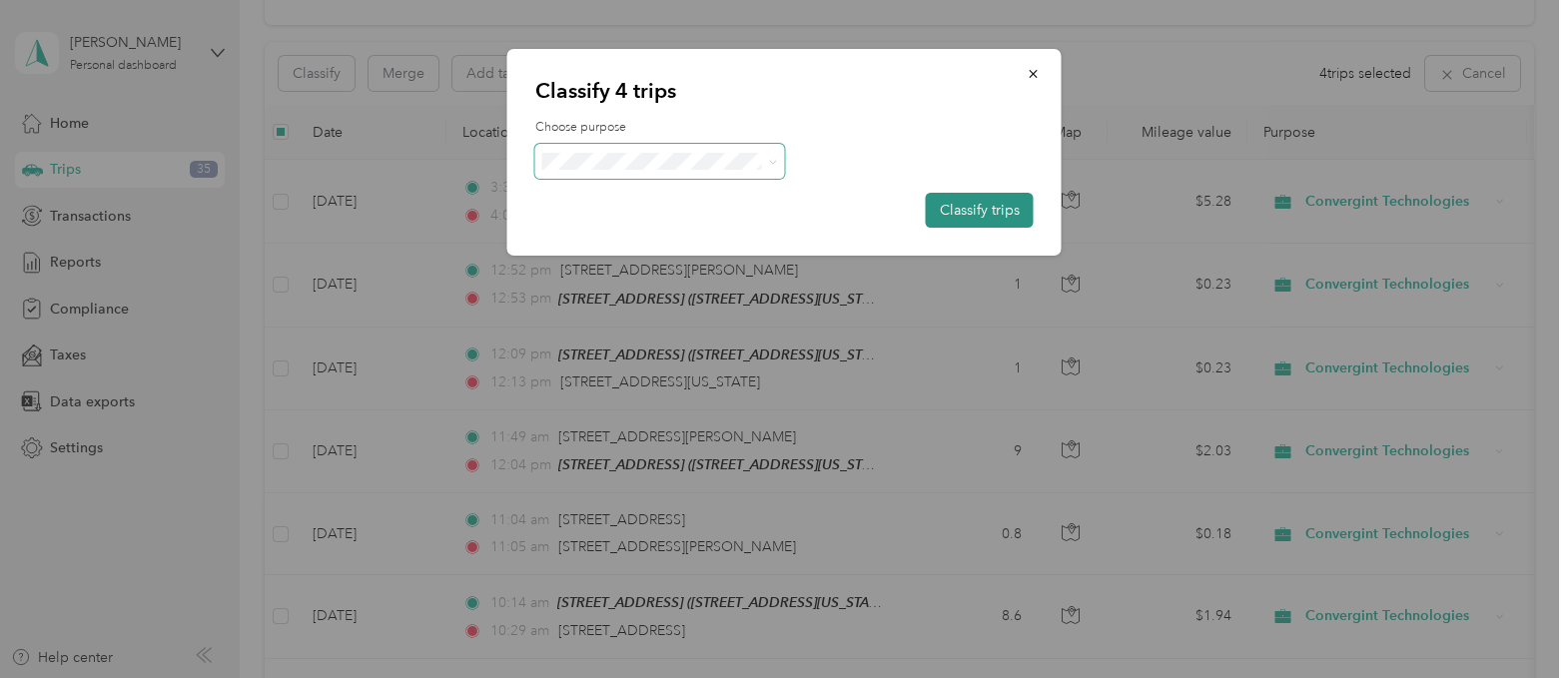 click on "Classify trips" at bounding box center [980, 210] 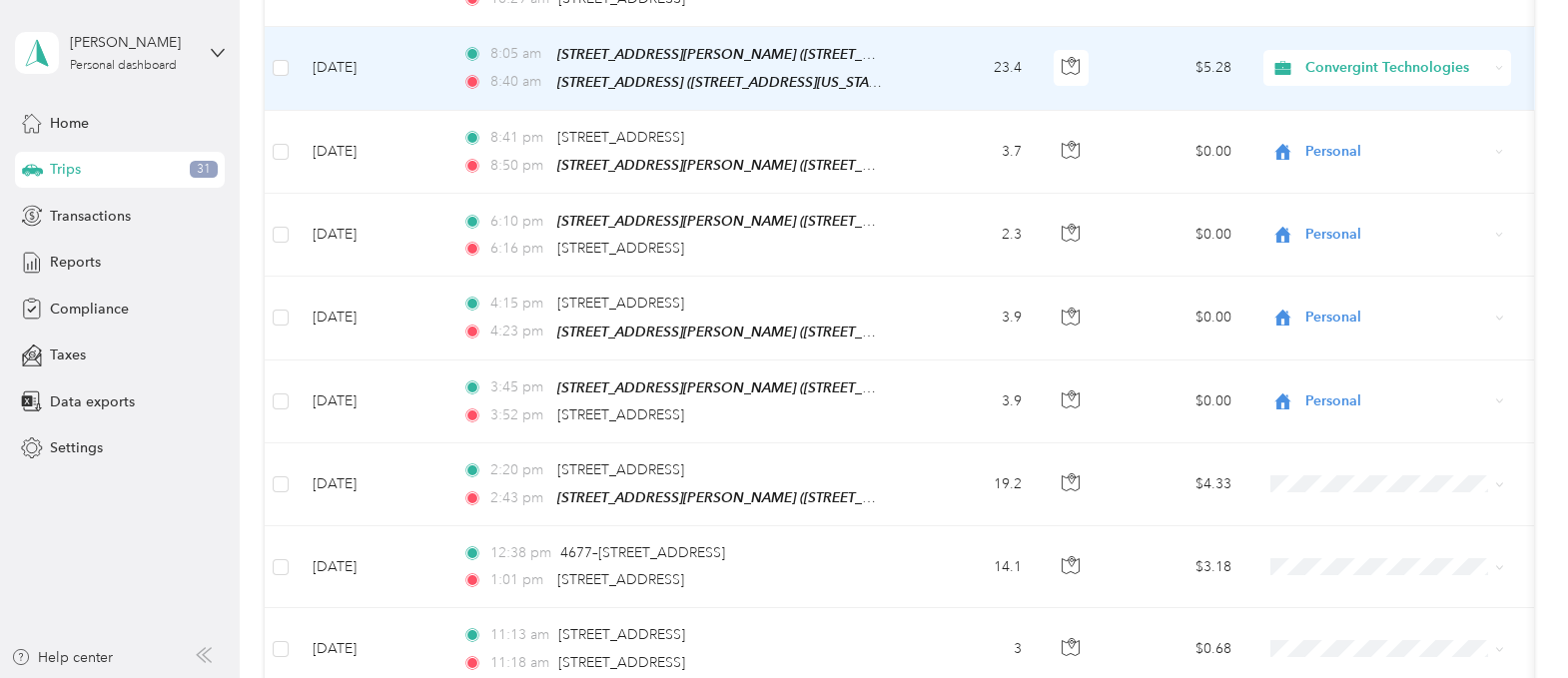 scroll, scrollTop: 1123, scrollLeft: 0, axis: vertical 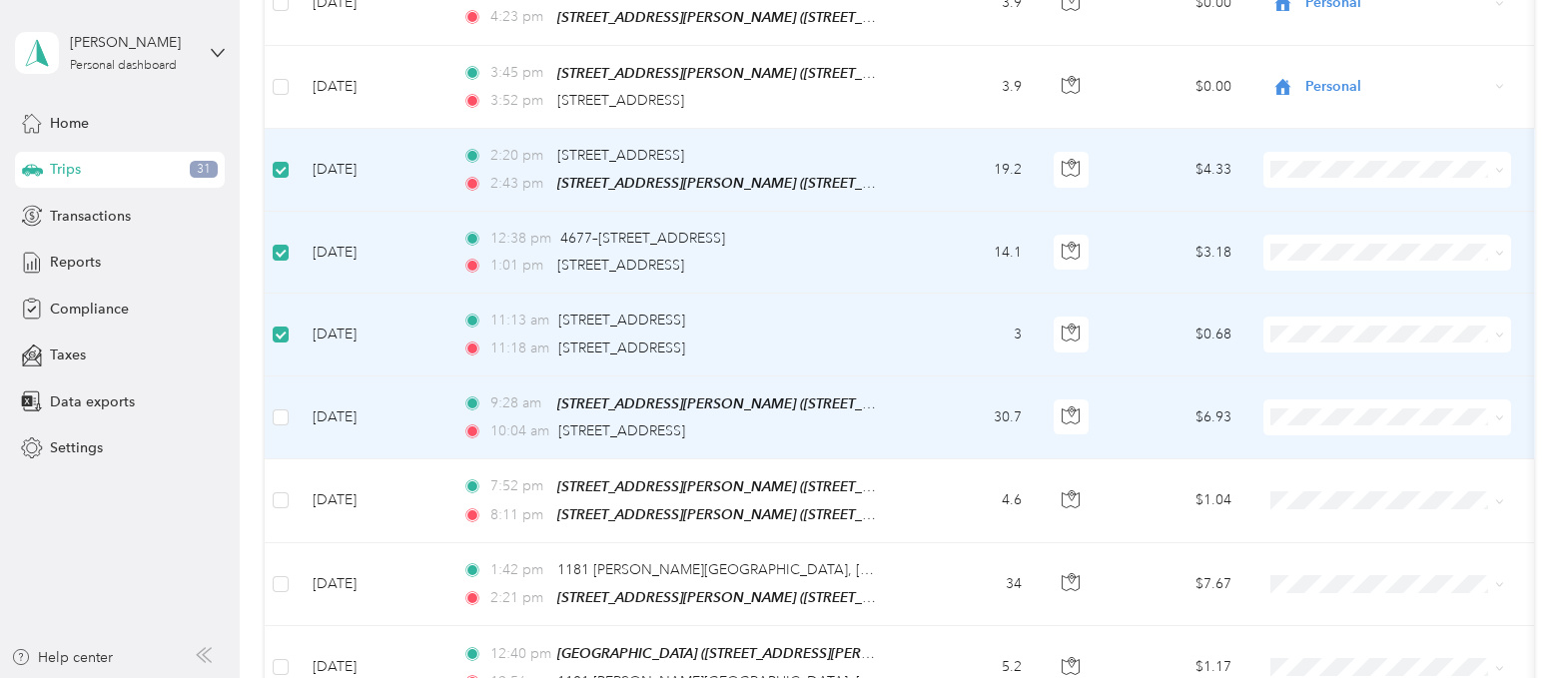 click at bounding box center [281, 417] 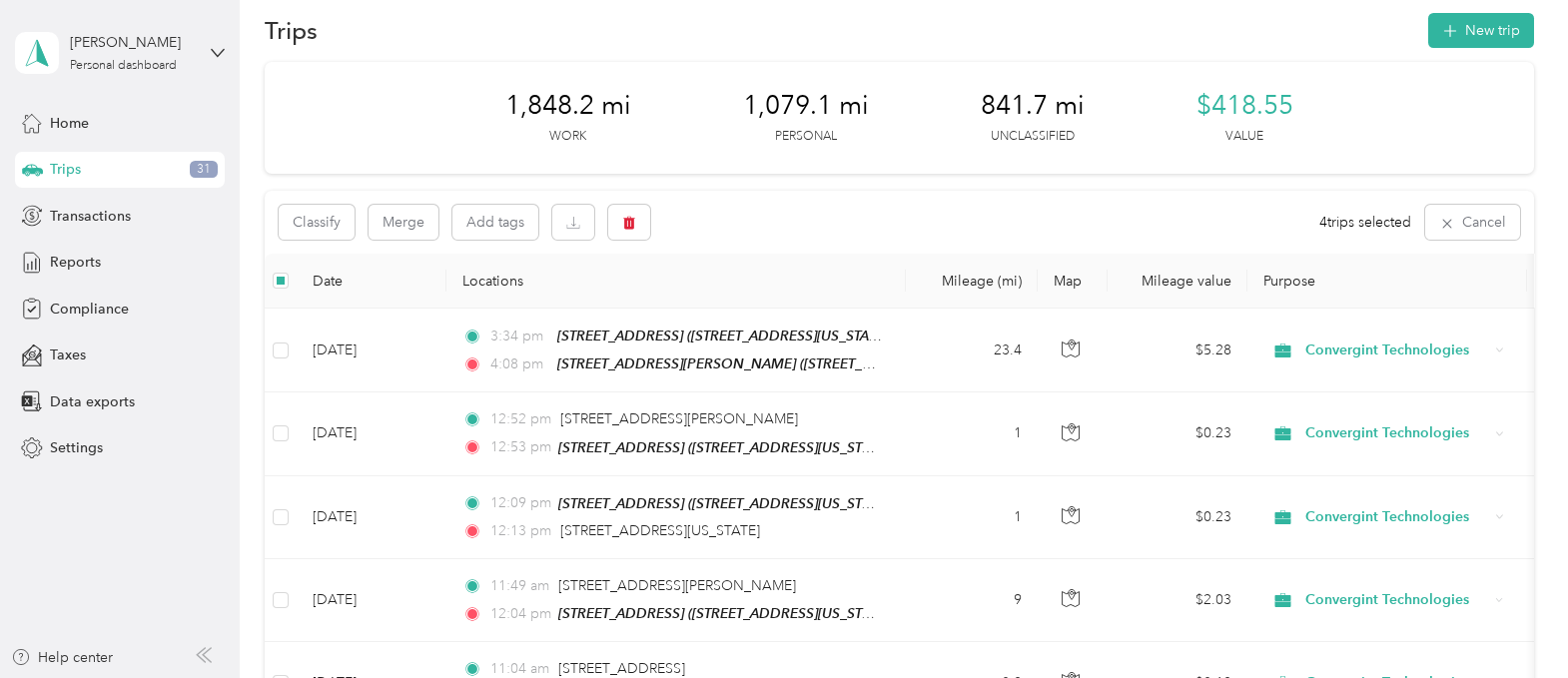 scroll, scrollTop: 0, scrollLeft: 0, axis: both 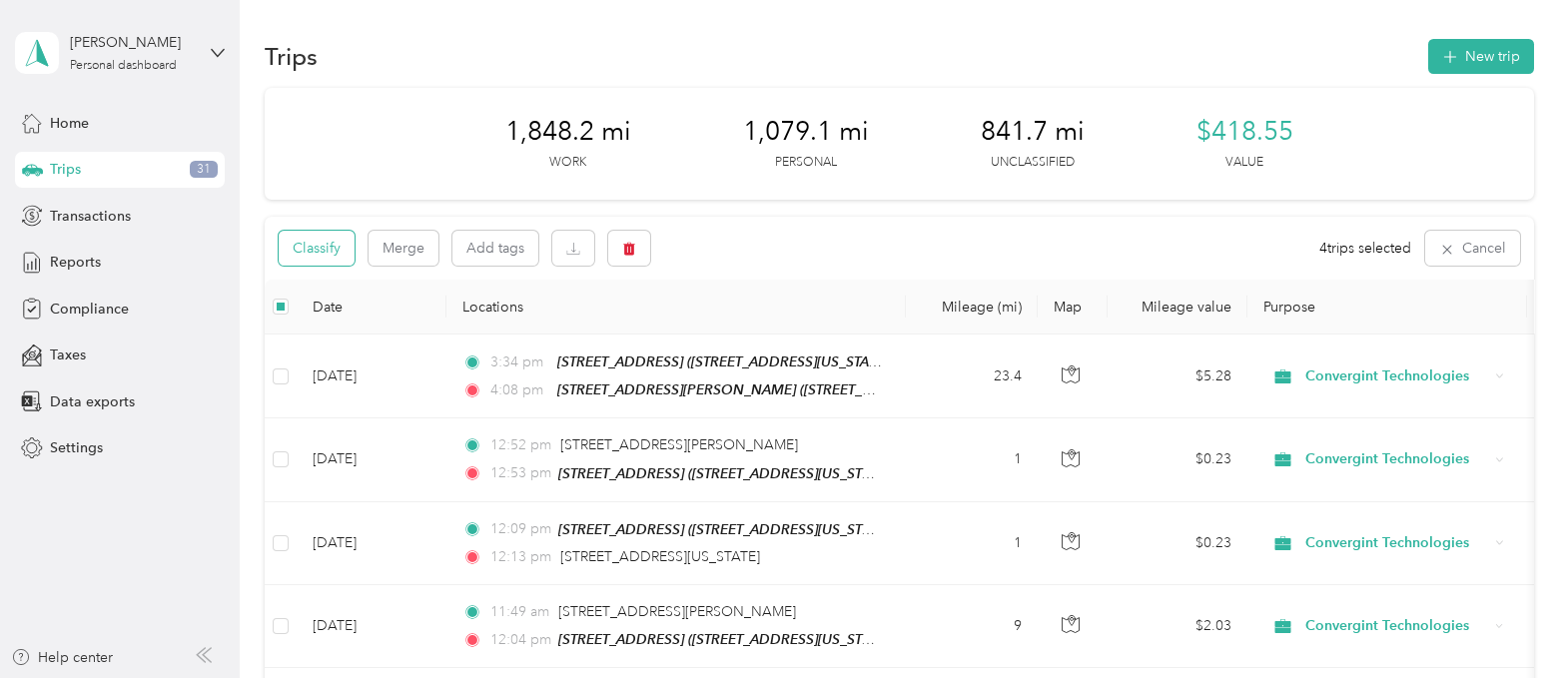 click on "Classify" at bounding box center (317, 248) 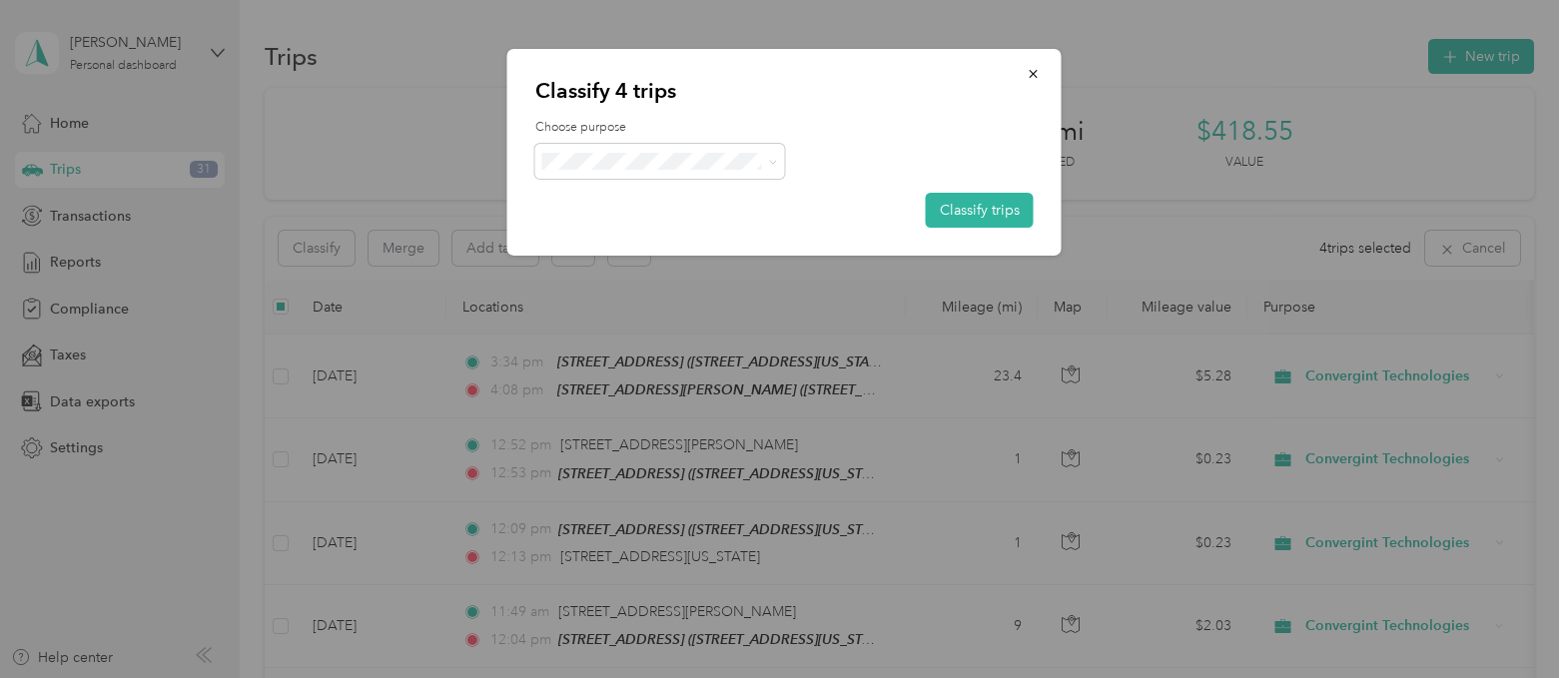 click on "Convergint Technologies" at bounding box center [677, 197] 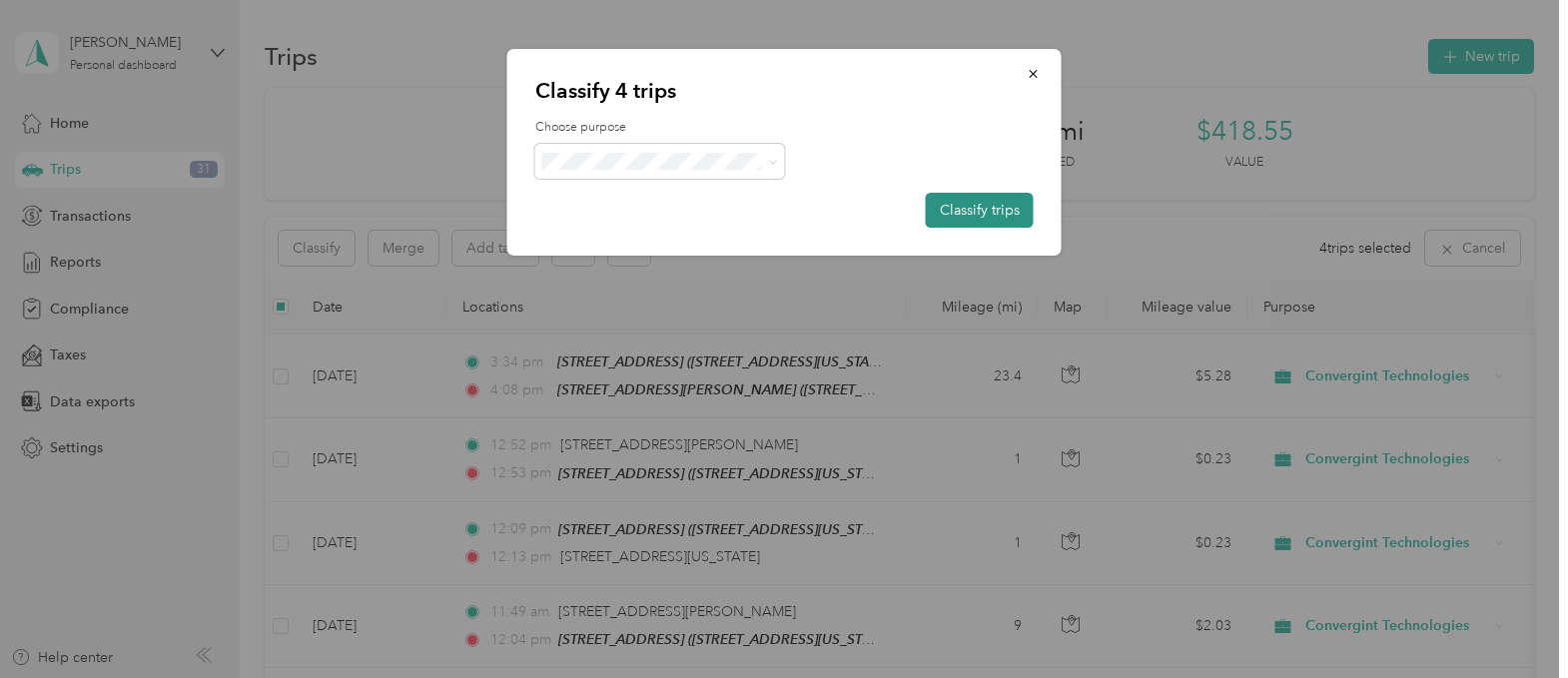 click on "Classify trips" at bounding box center (980, 210) 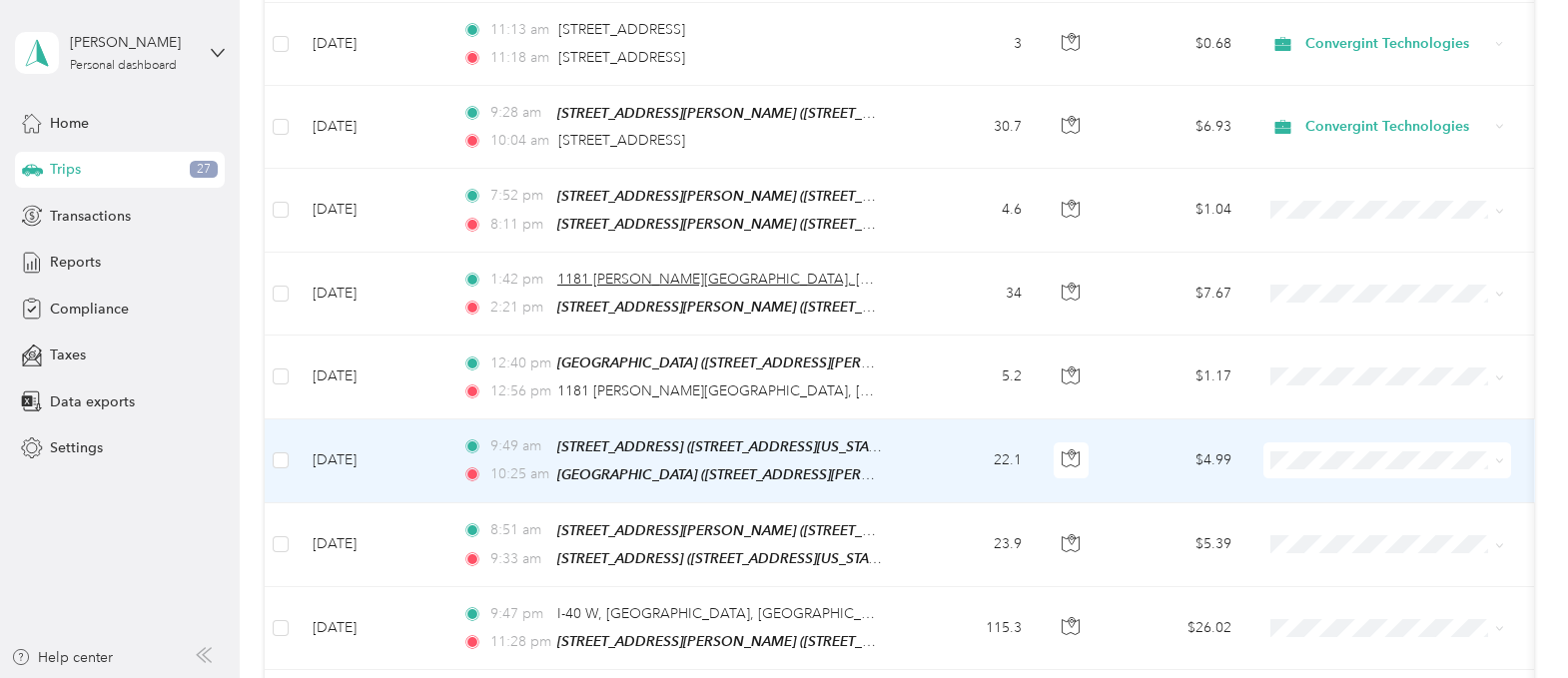 scroll, scrollTop: 1322, scrollLeft: 0, axis: vertical 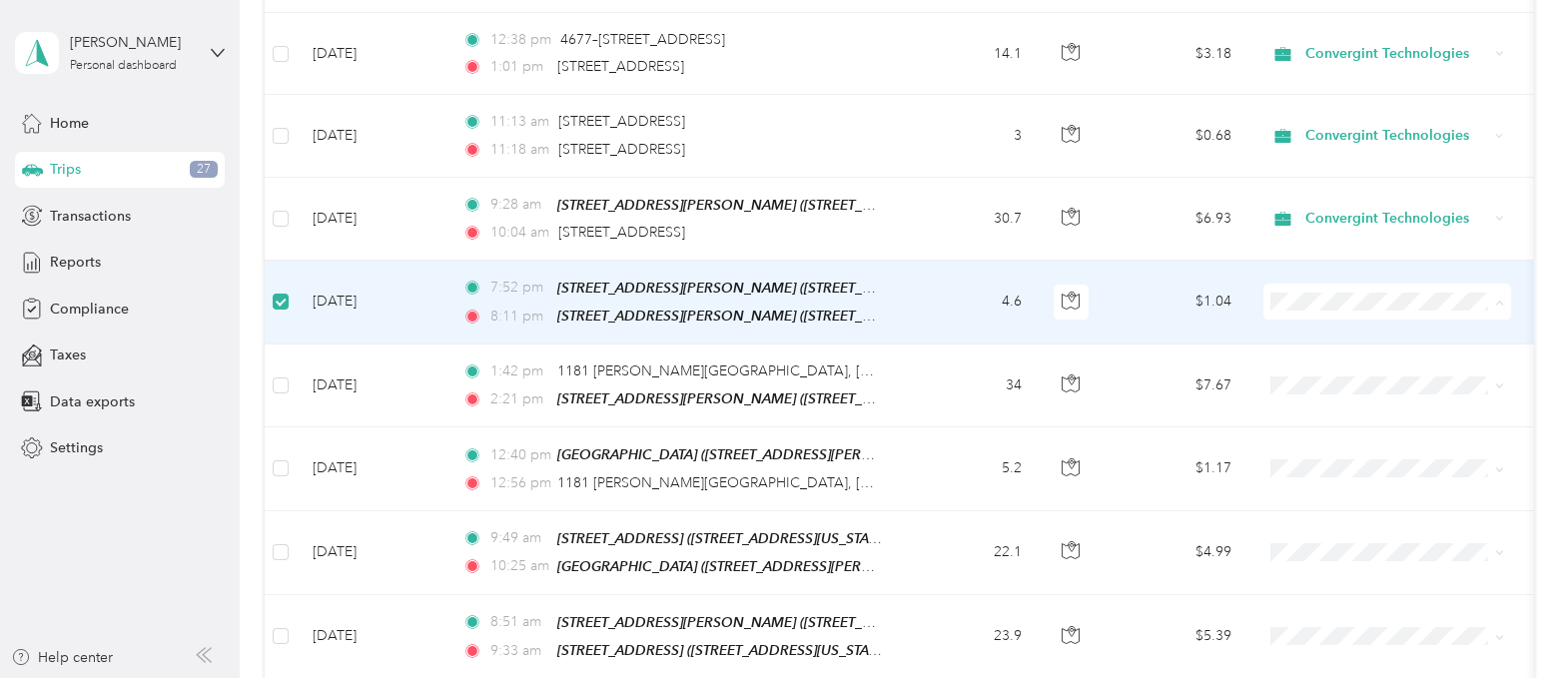 click on "Personal" at bounding box center (1404, 354) 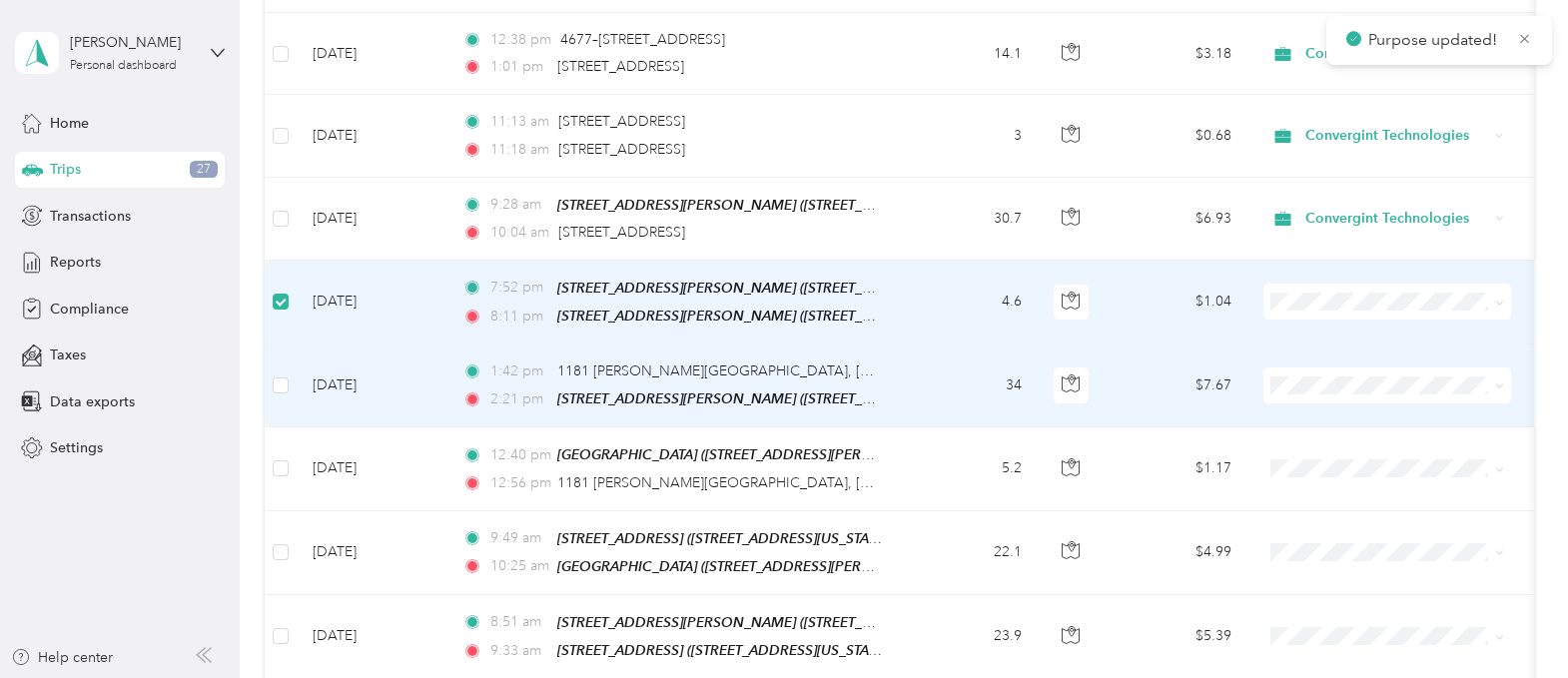 click at bounding box center [1387, 385] 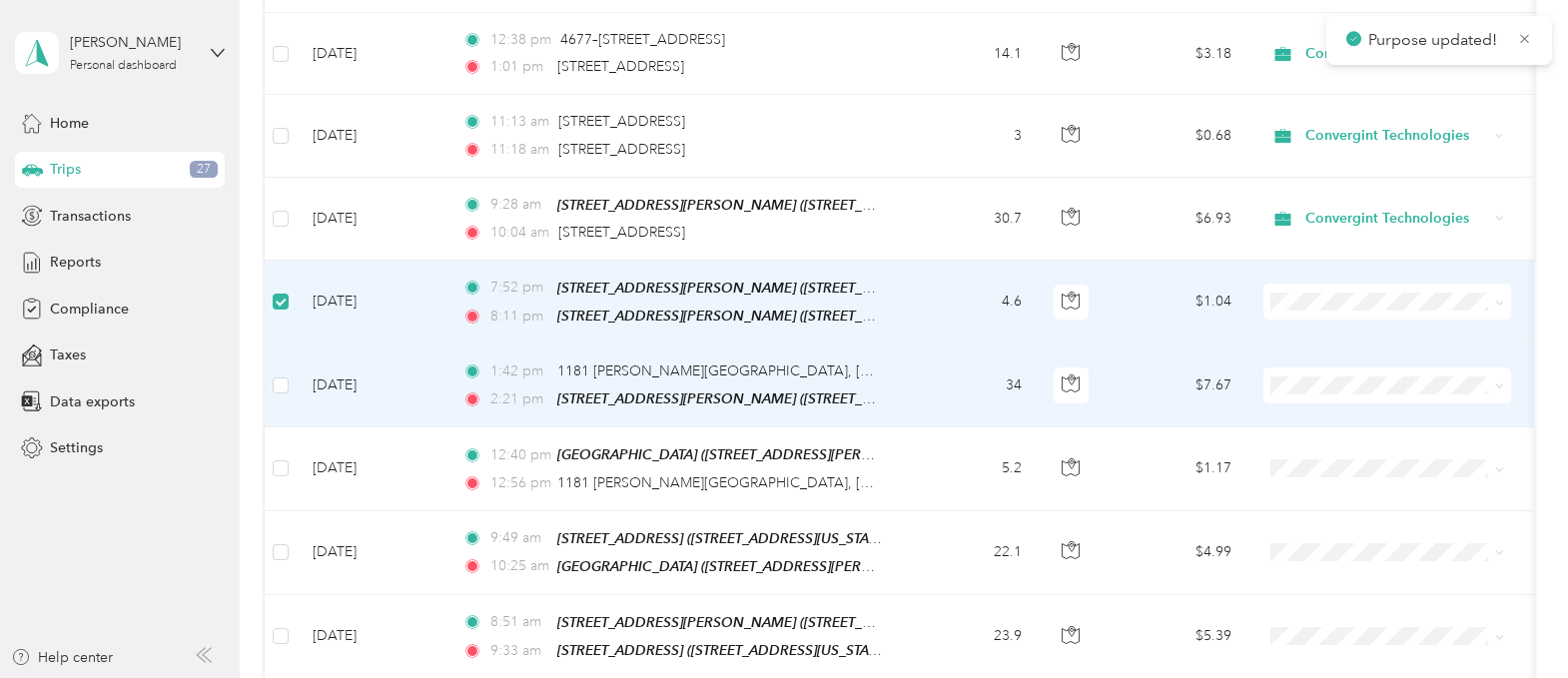 click 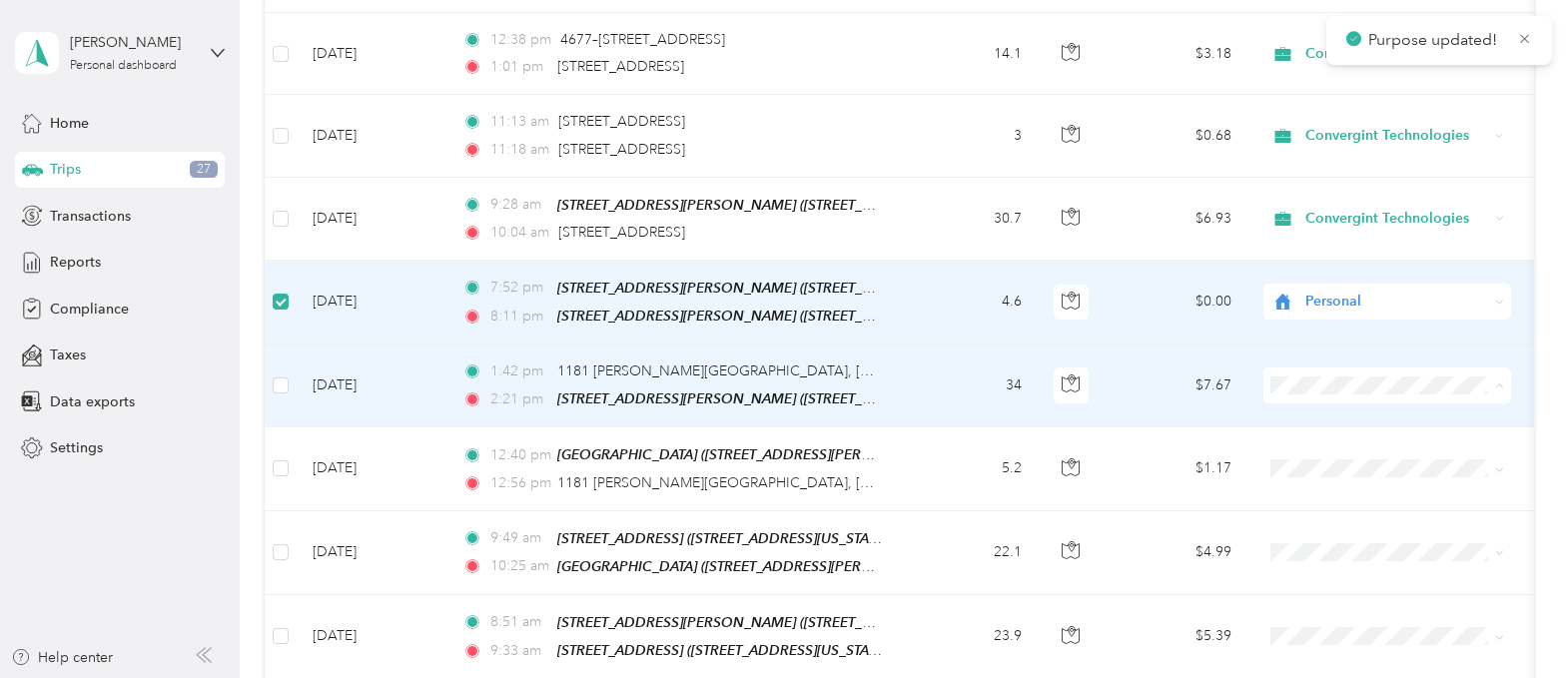 click on "Convergint Technologies" at bounding box center [1404, 402] 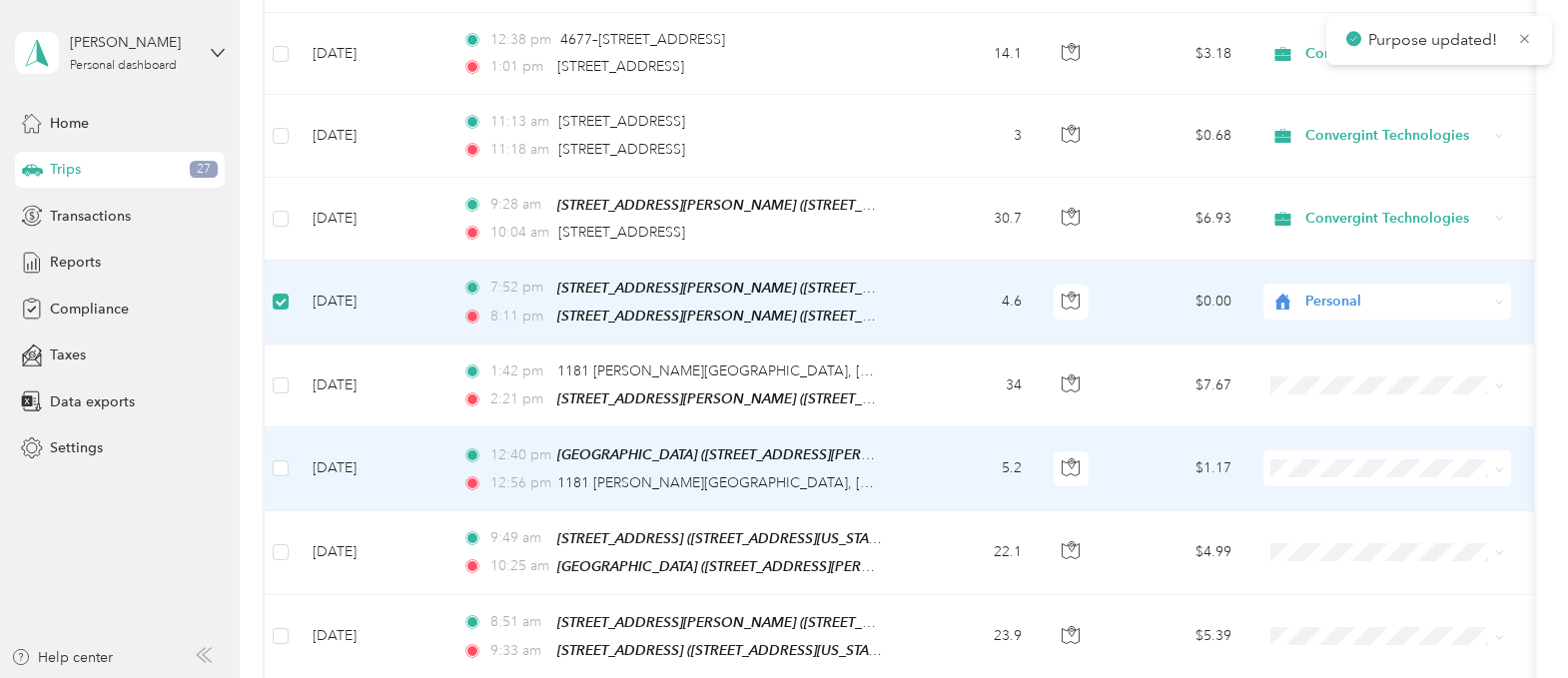 click at bounding box center (1499, 467) 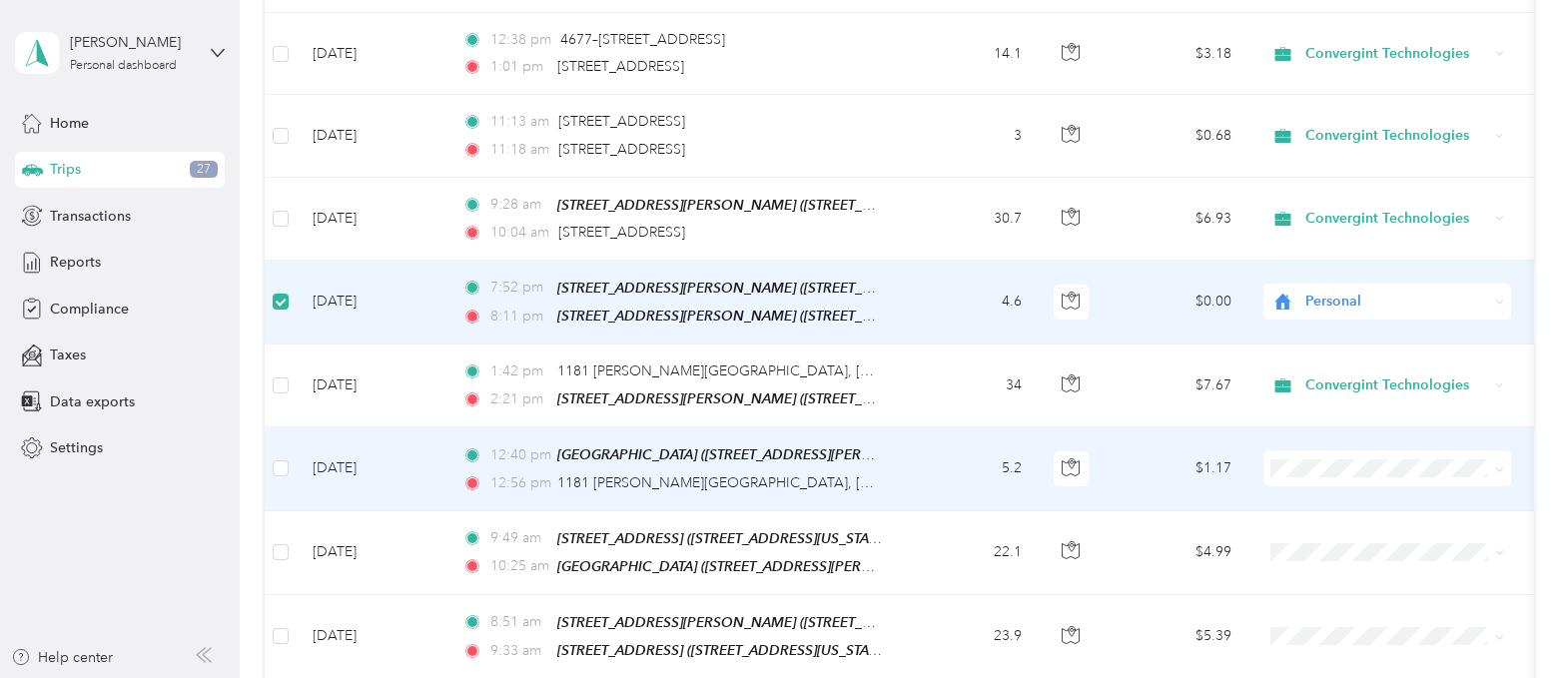 click on "Convergint Technologies" at bounding box center (1404, 479) 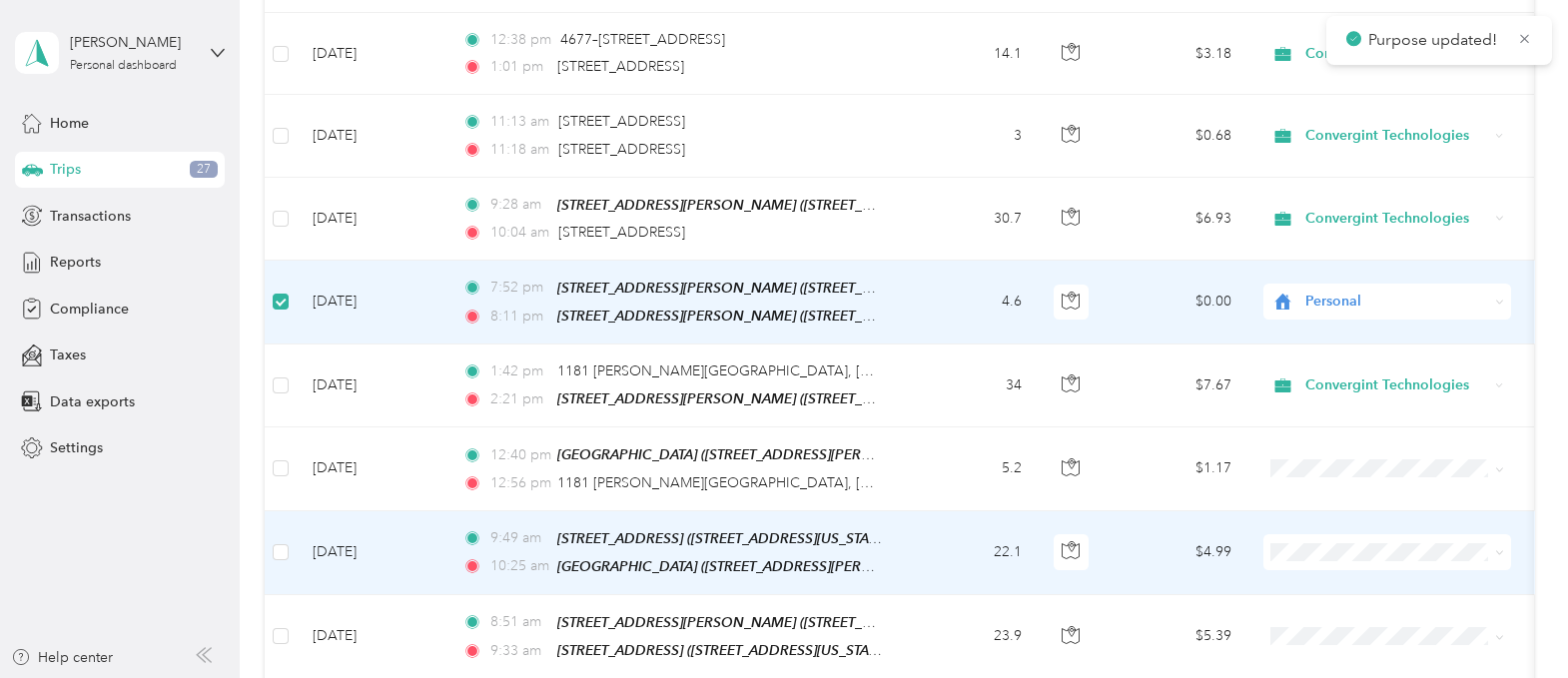 click on "Convergint Technologies" at bounding box center [1404, 565] 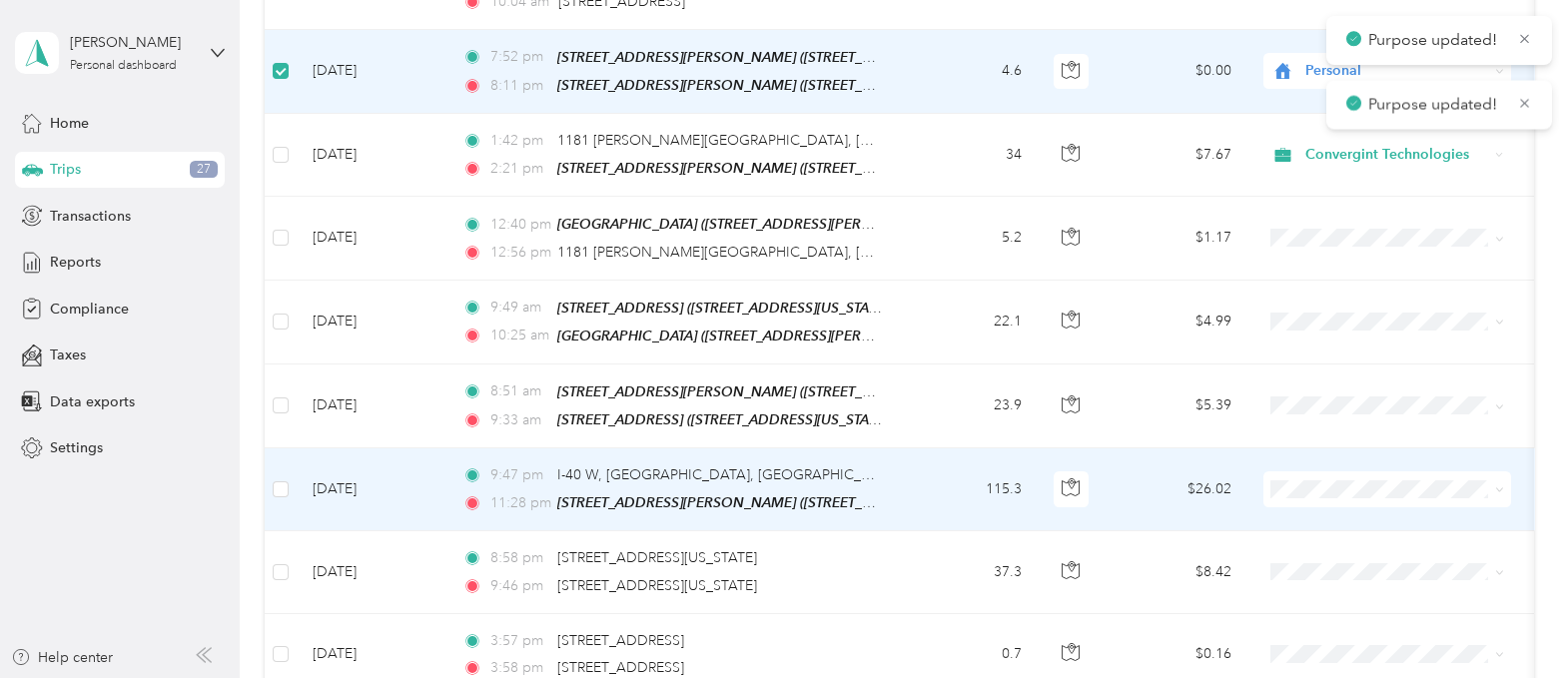 scroll, scrollTop: 1570, scrollLeft: 0, axis: vertical 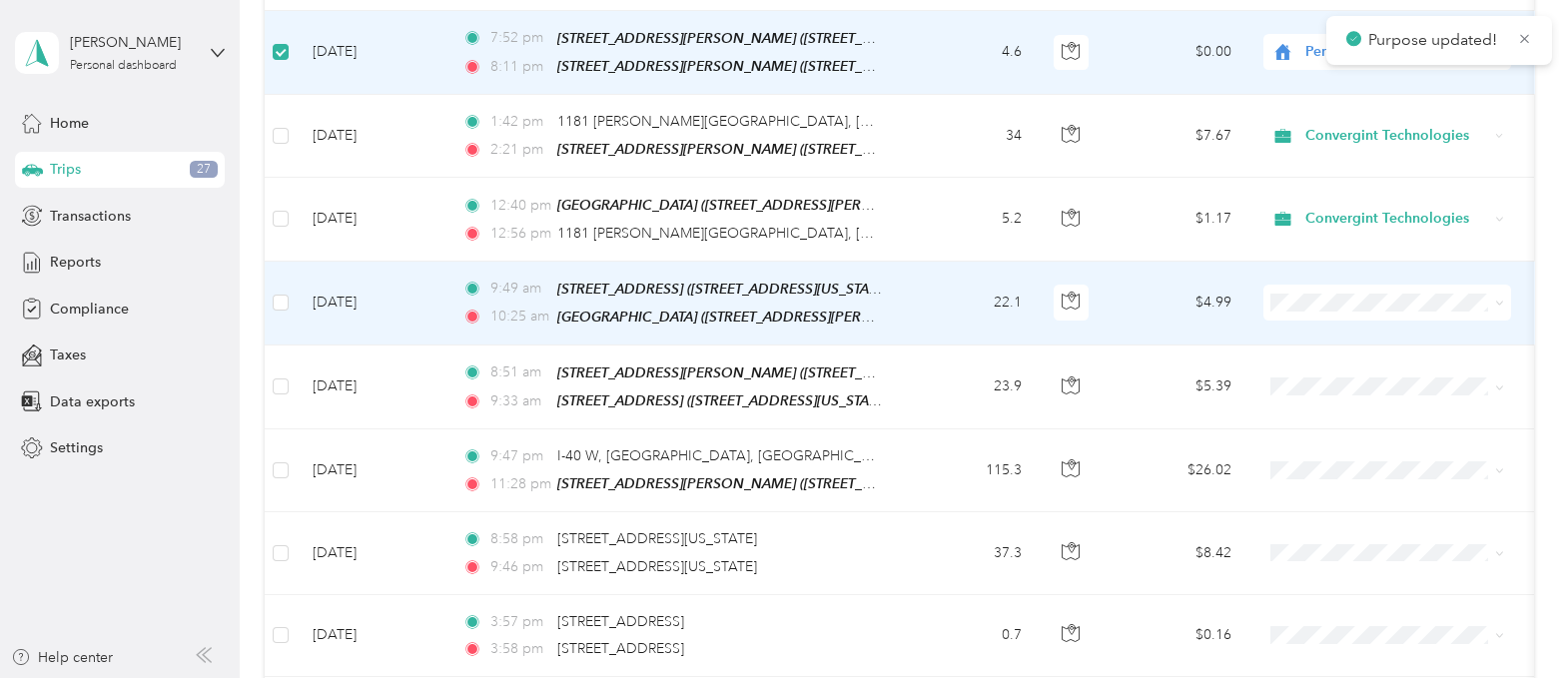 click at bounding box center [1387, 303] 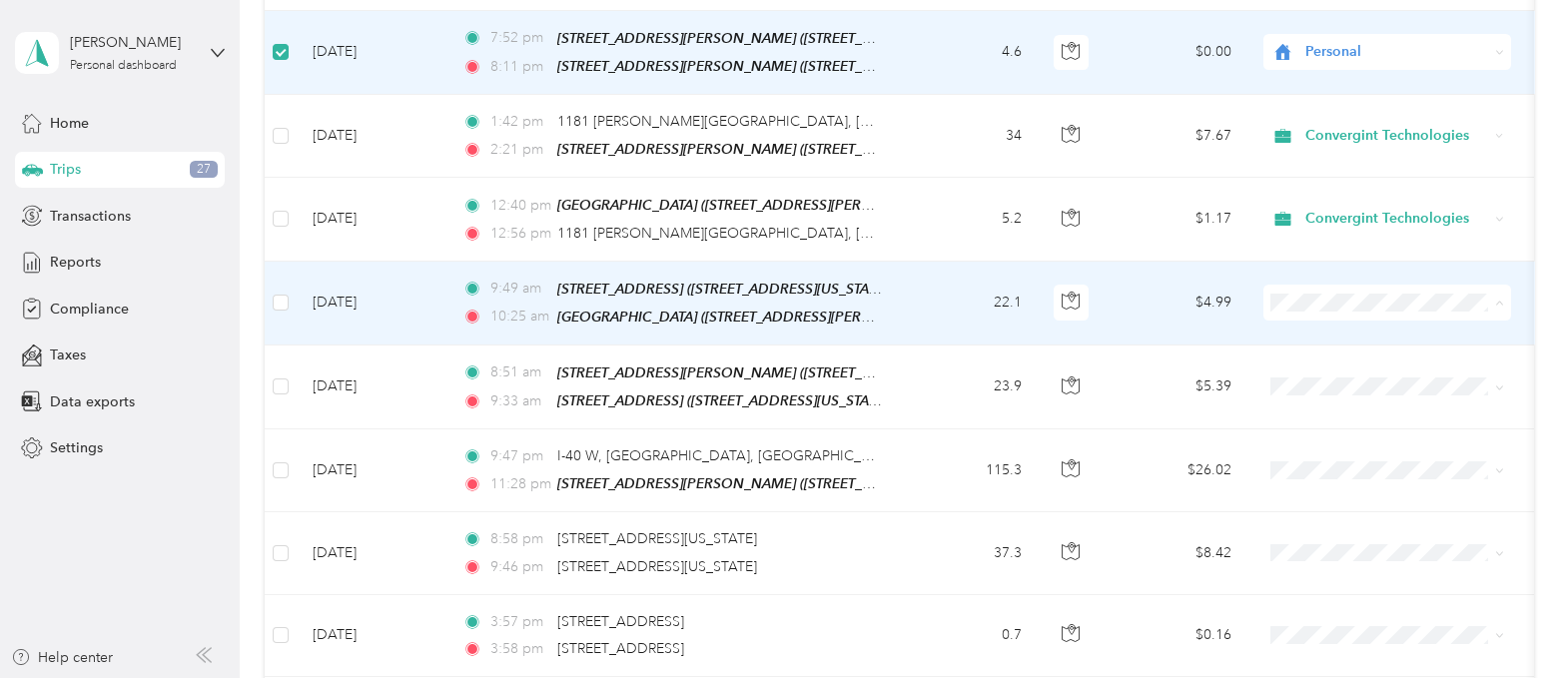 click on "Convergint Technologies" at bounding box center (1404, 317) 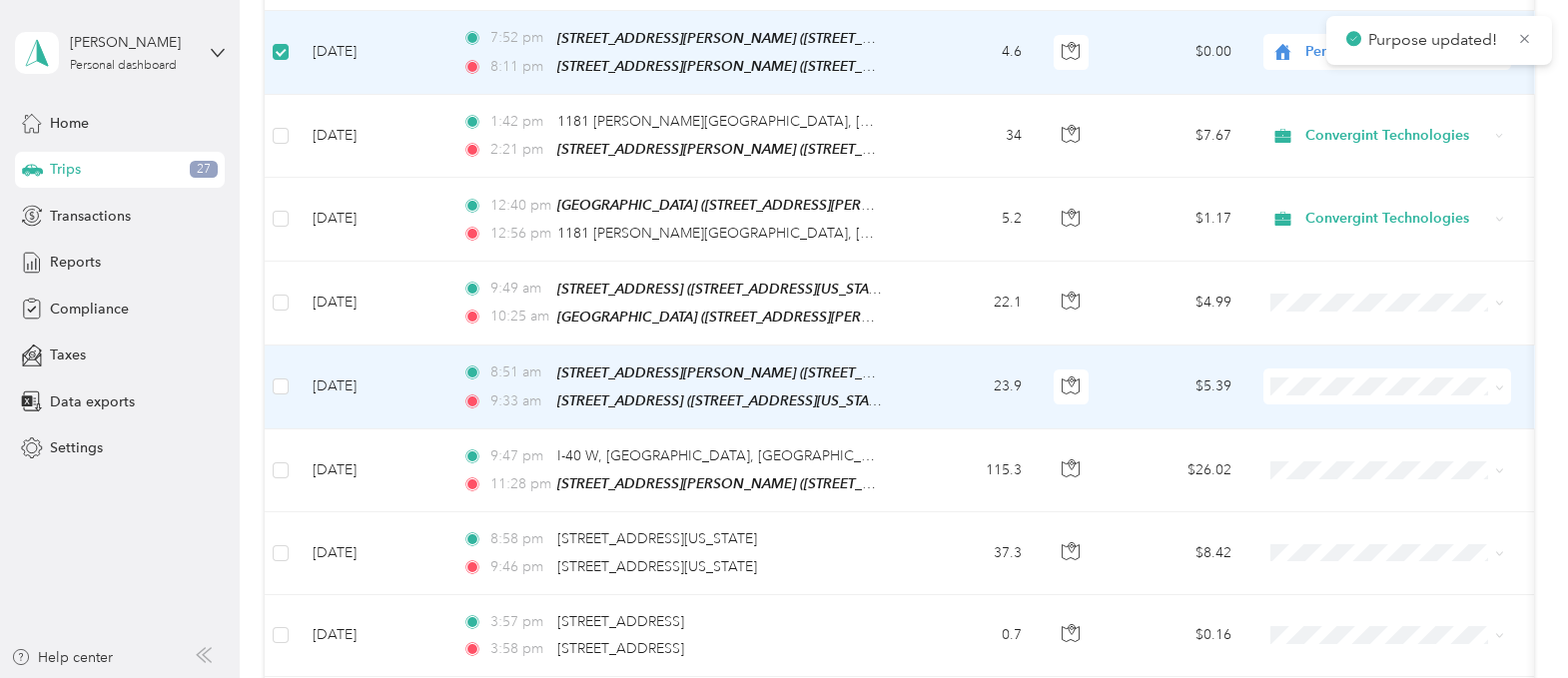 click at bounding box center (1387, 386) 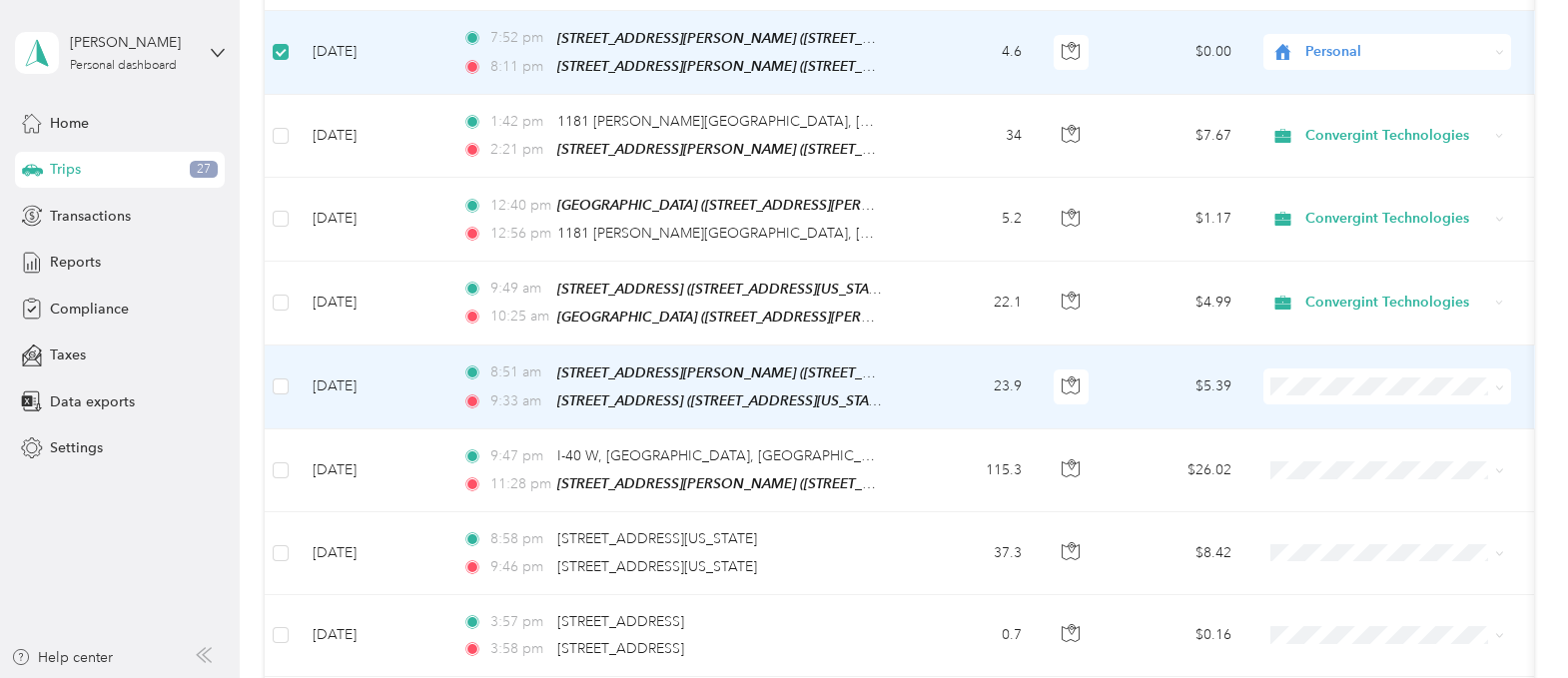 click on "Convergint Technologies" at bounding box center [1404, 397] 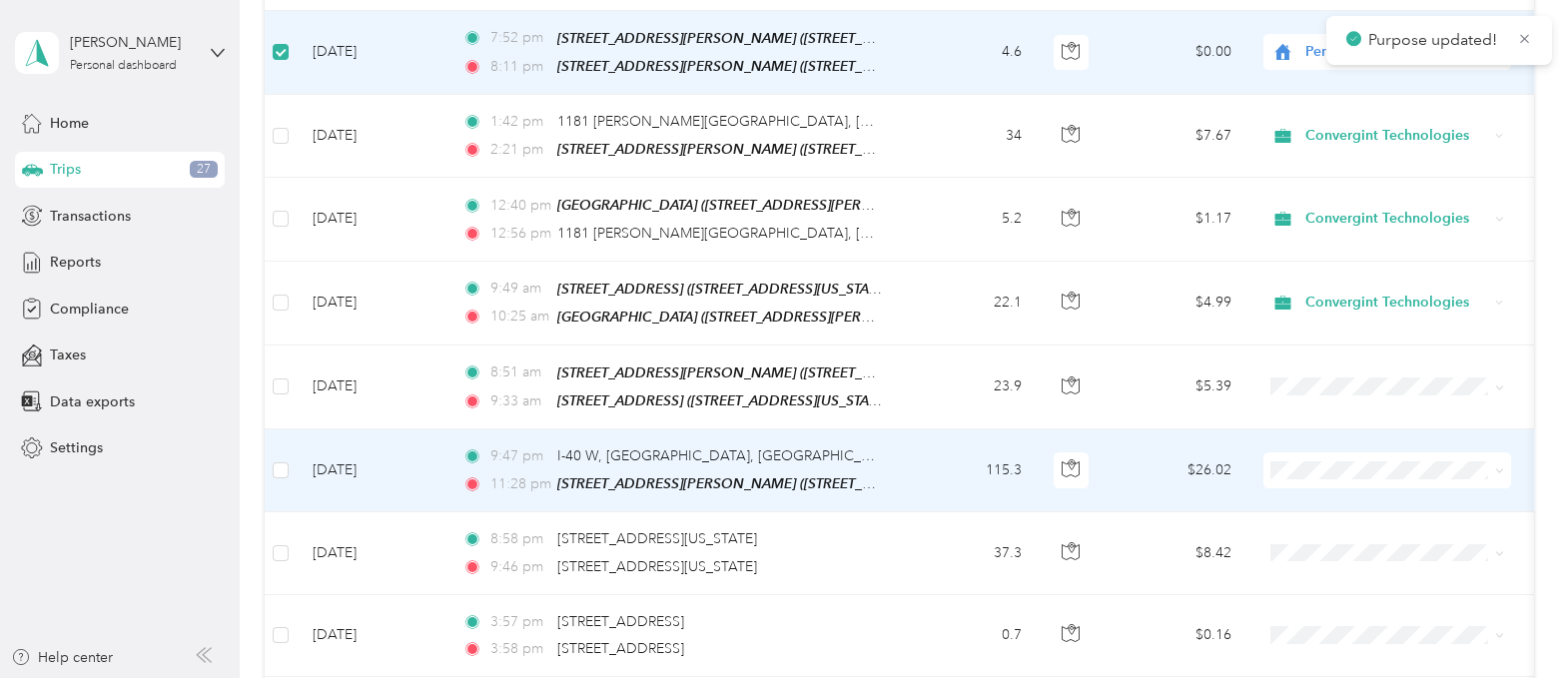 click on "Convergint Technologies" at bounding box center [1404, 479] 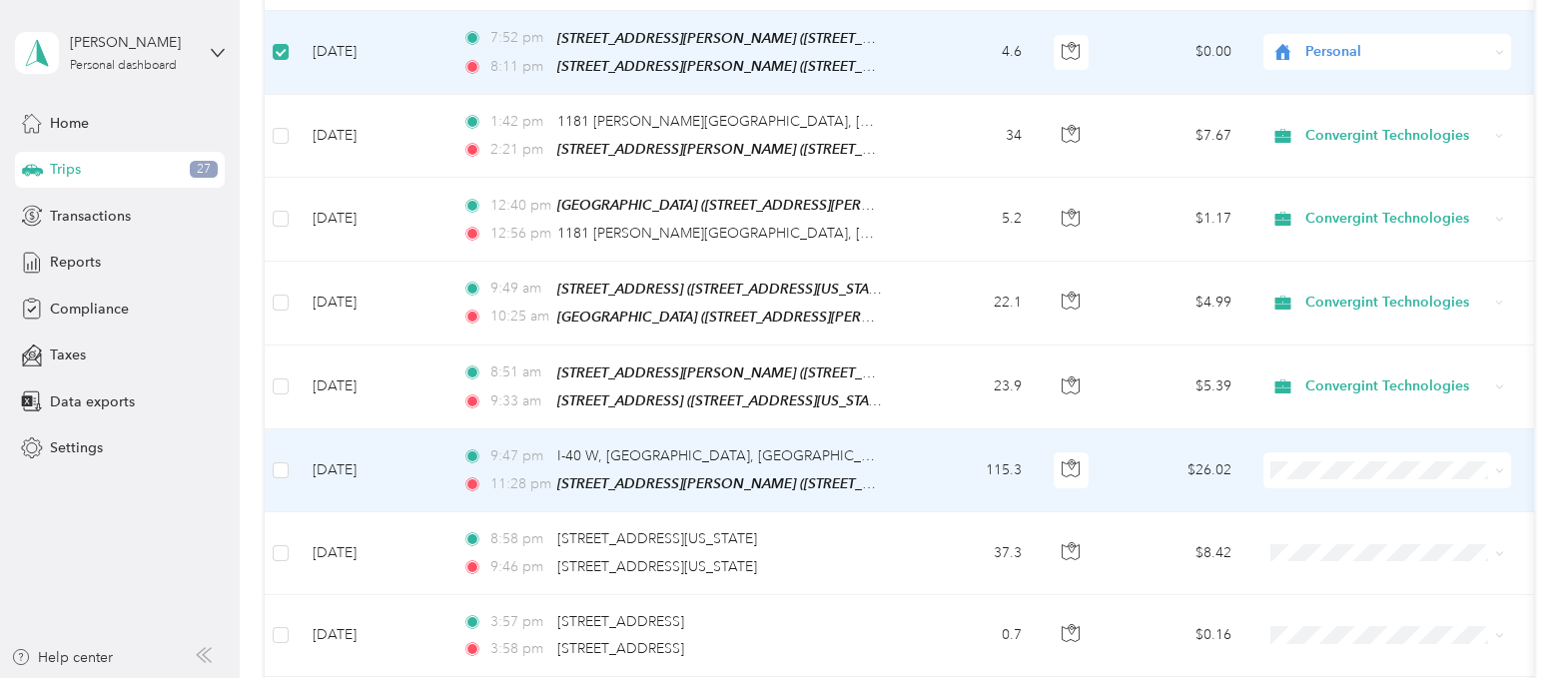 click at bounding box center (1387, 470) 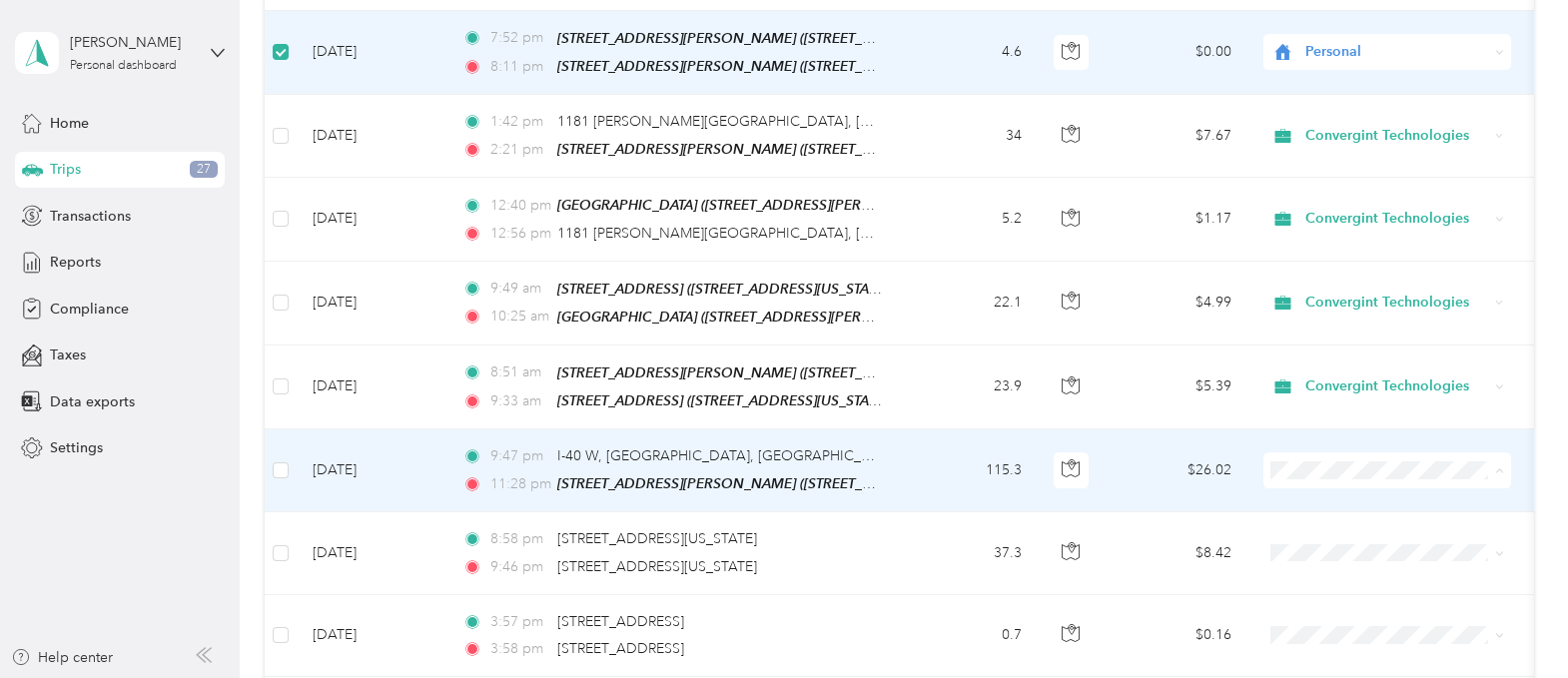 click on "Personal" at bounding box center [1404, 515] 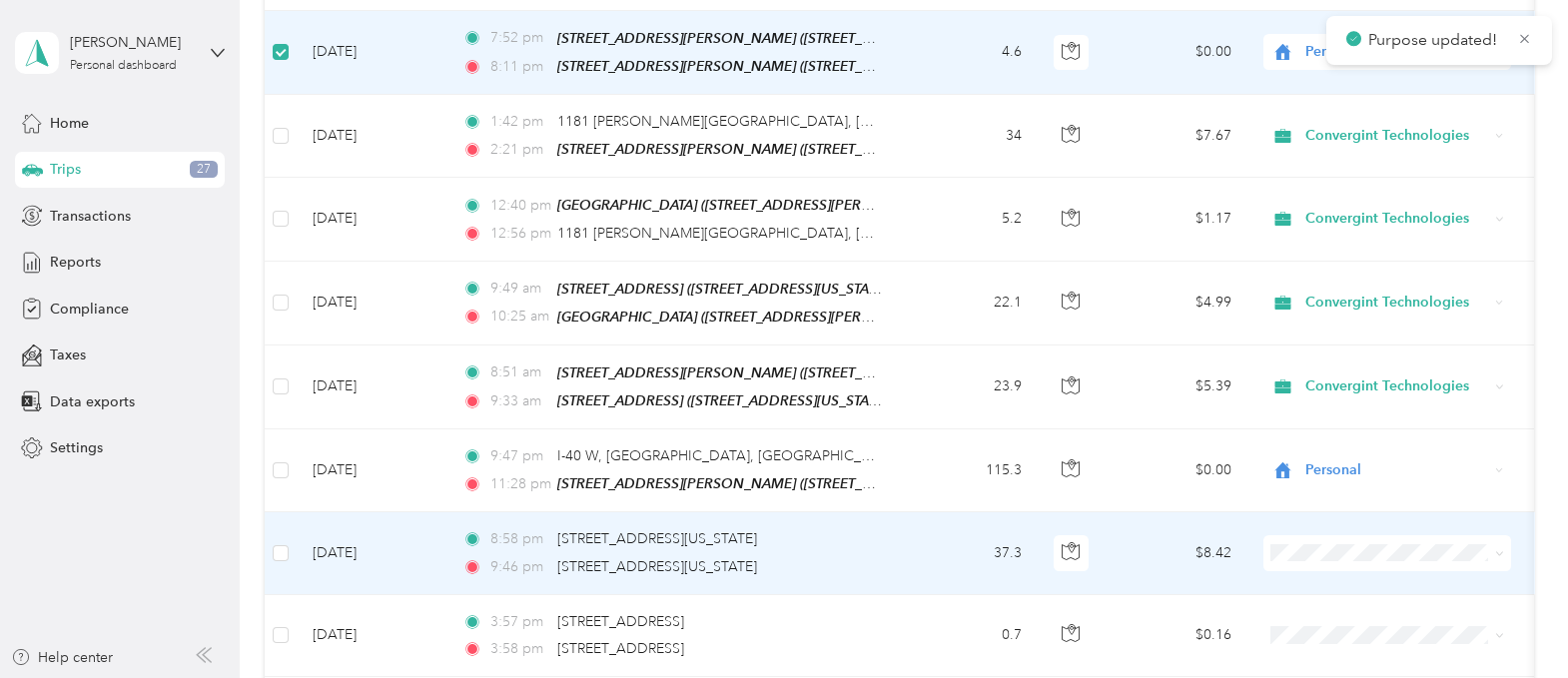 scroll, scrollTop: 1695, scrollLeft: 0, axis: vertical 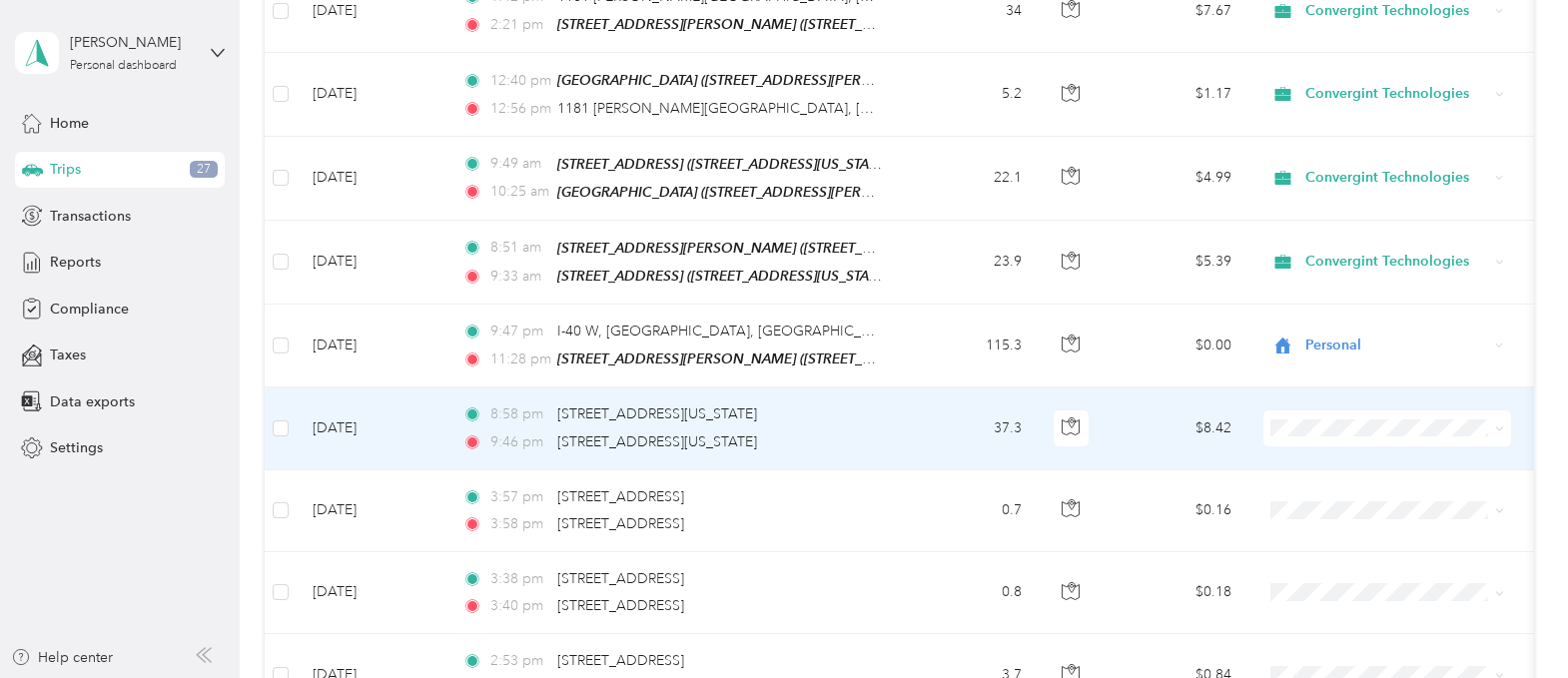 click at bounding box center [1387, 428] 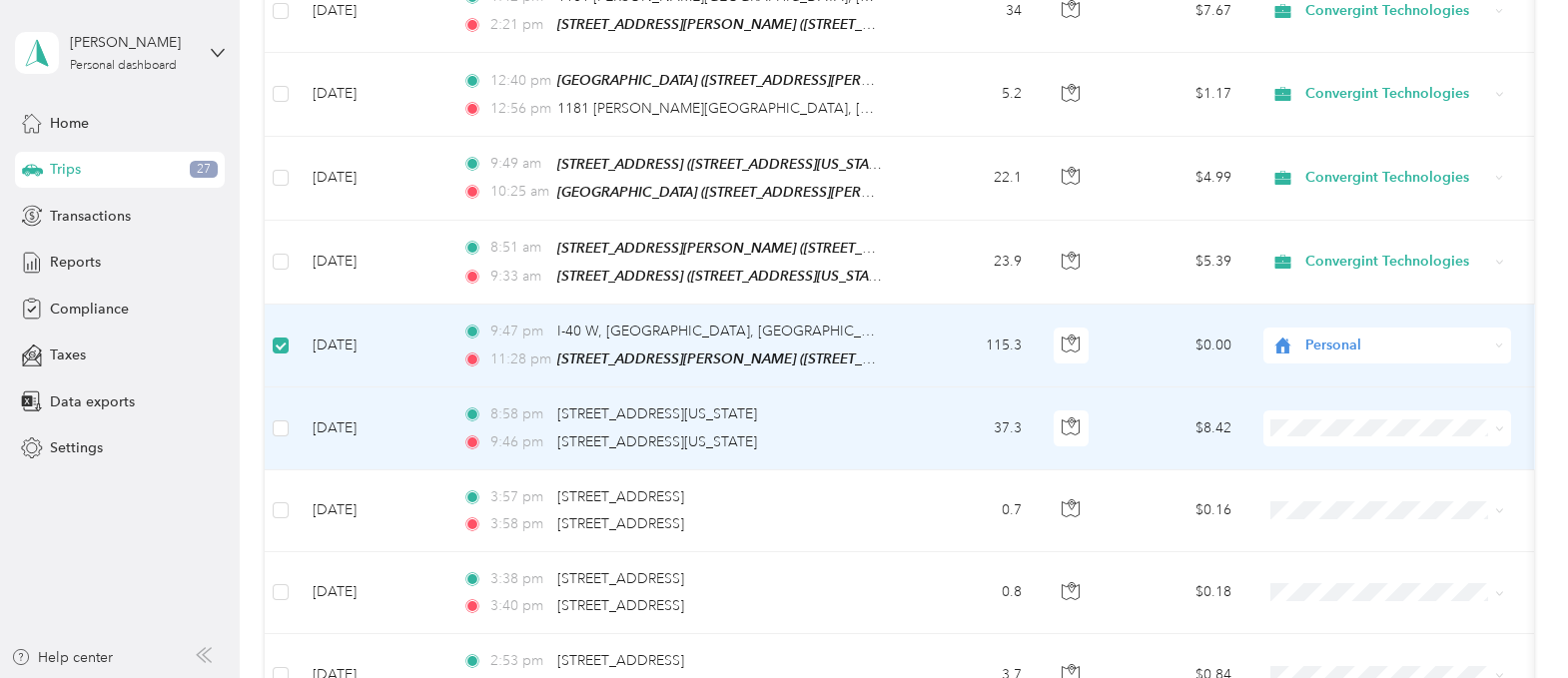 click at bounding box center [281, 428] 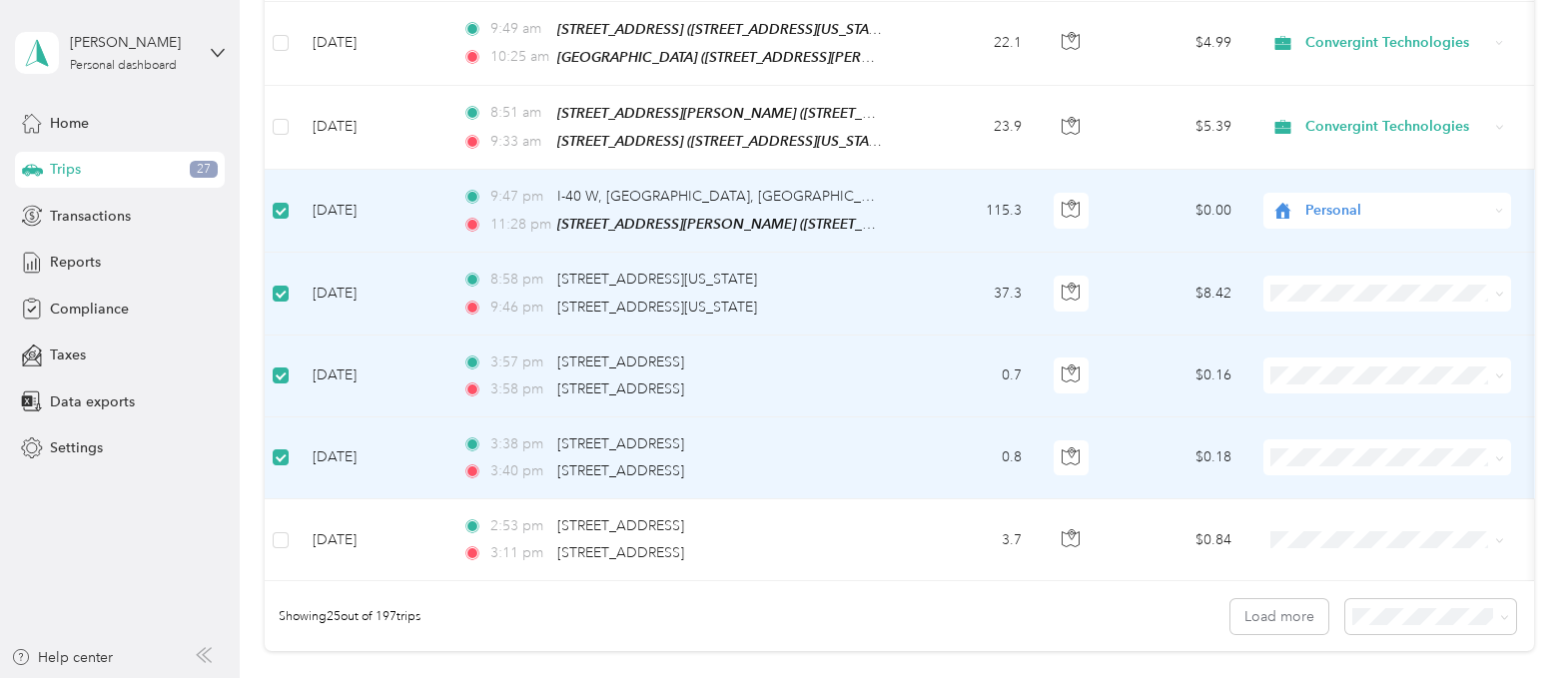 scroll, scrollTop: 1944, scrollLeft: 0, axis: vertical 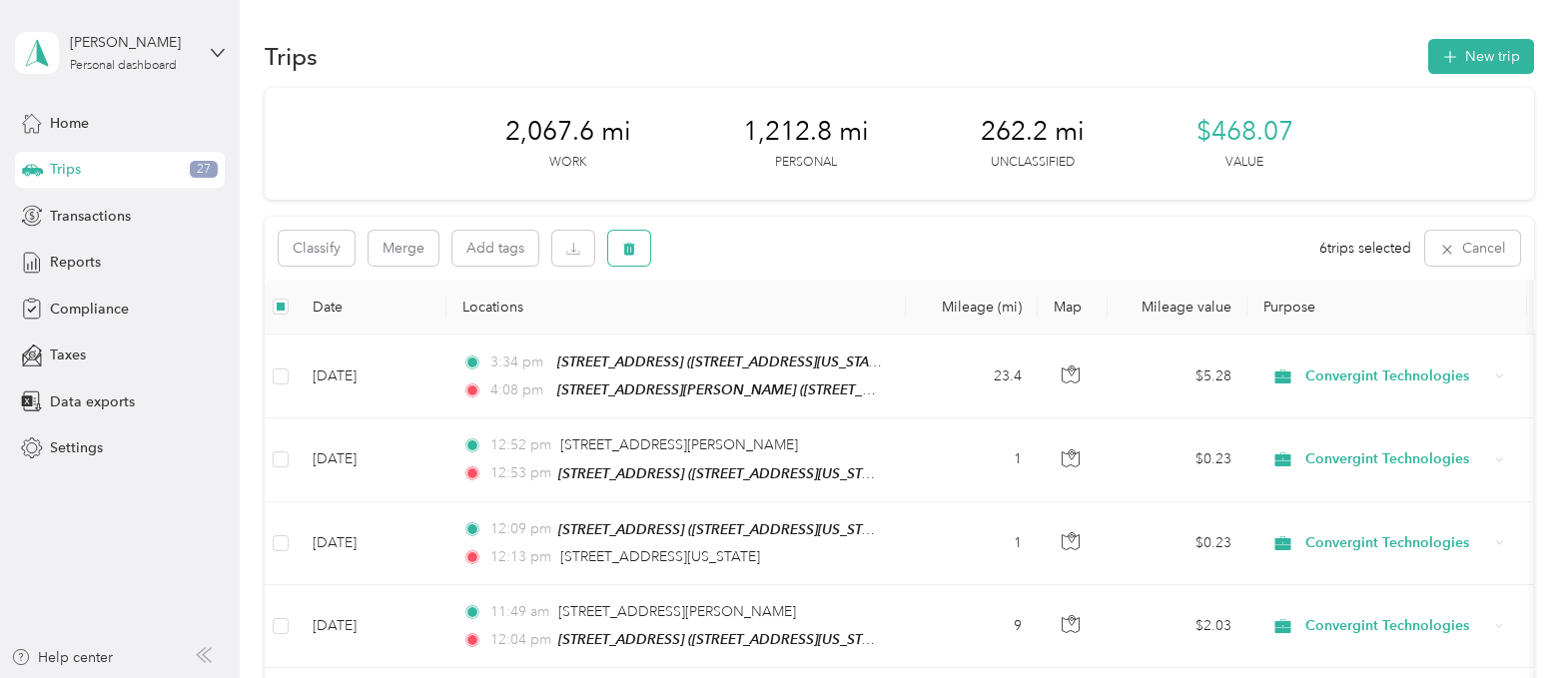 click 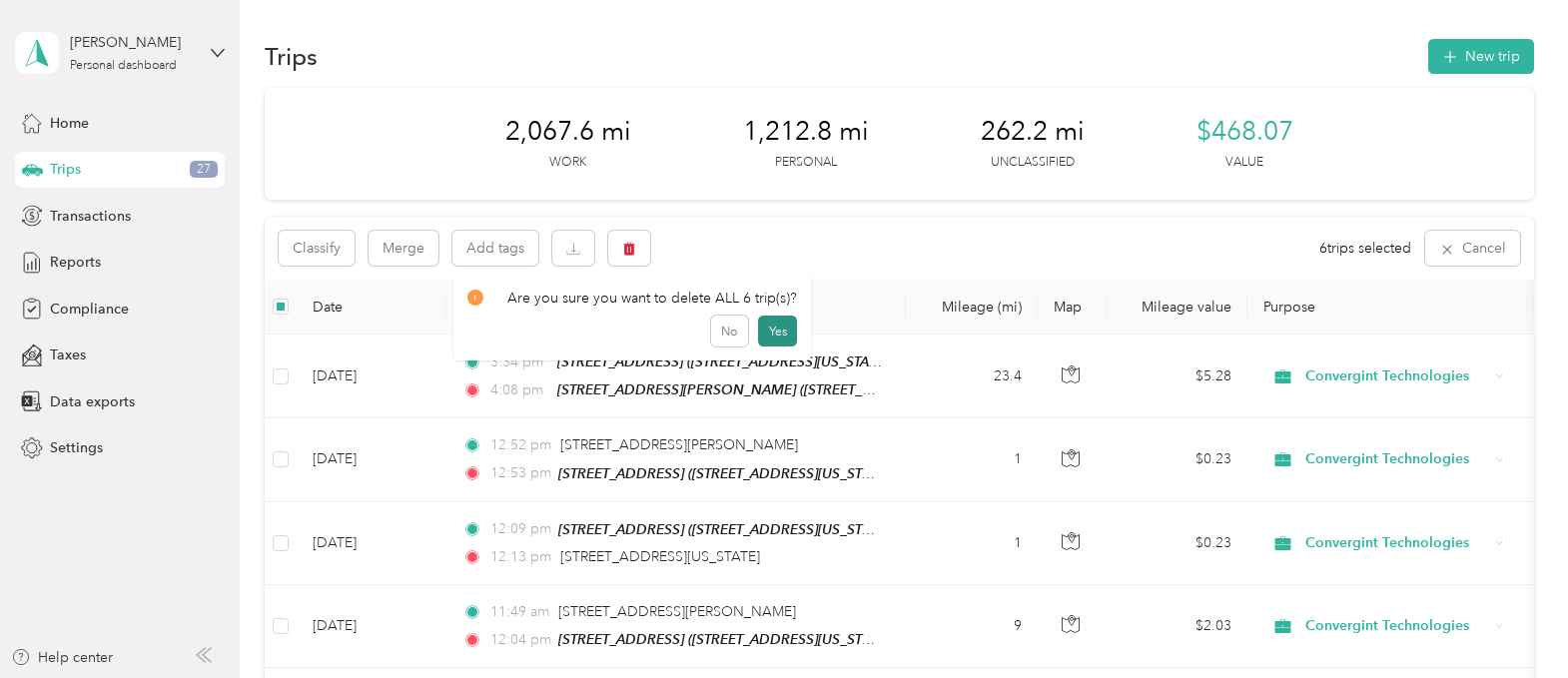click on "Yes" at bounding box center [777, 332] 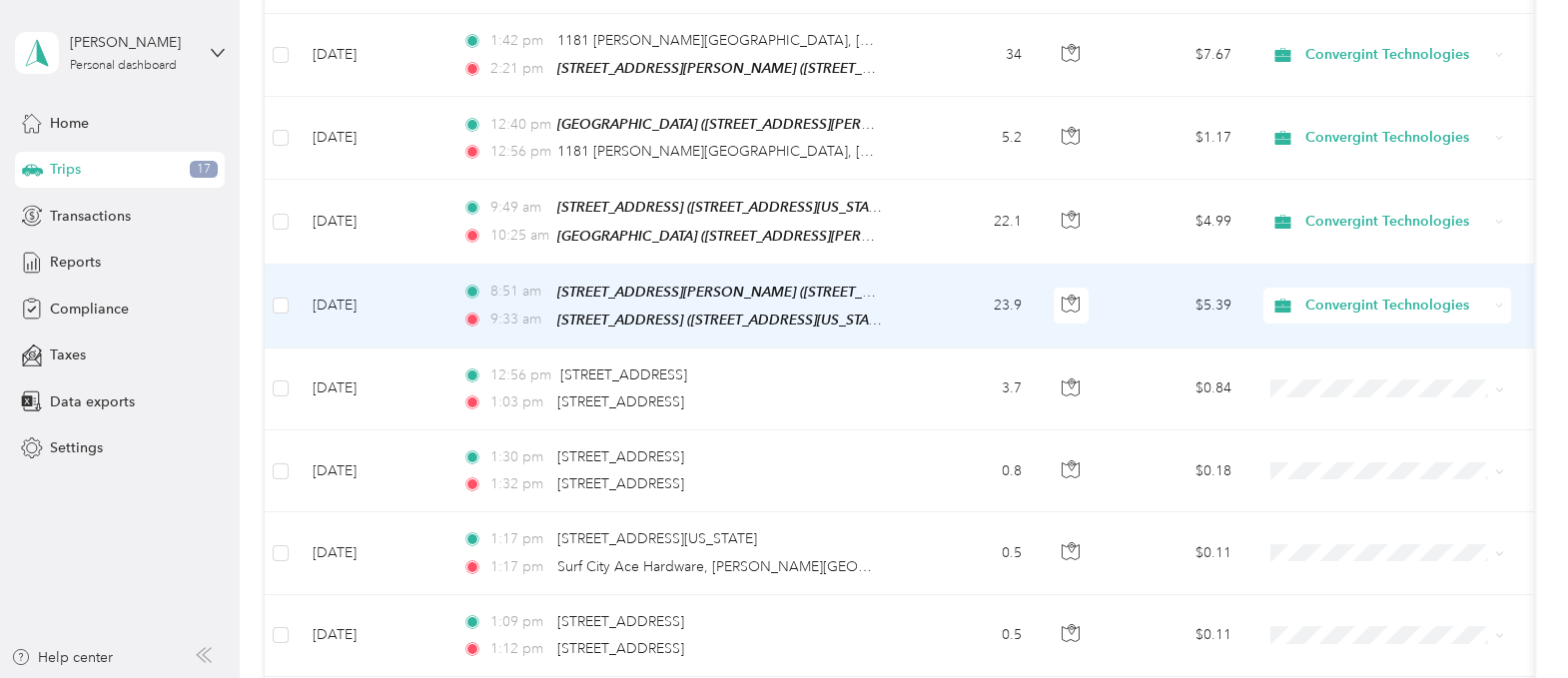 scroll, scrollTop: 1622, scrollLeft: 0, axis: vertical 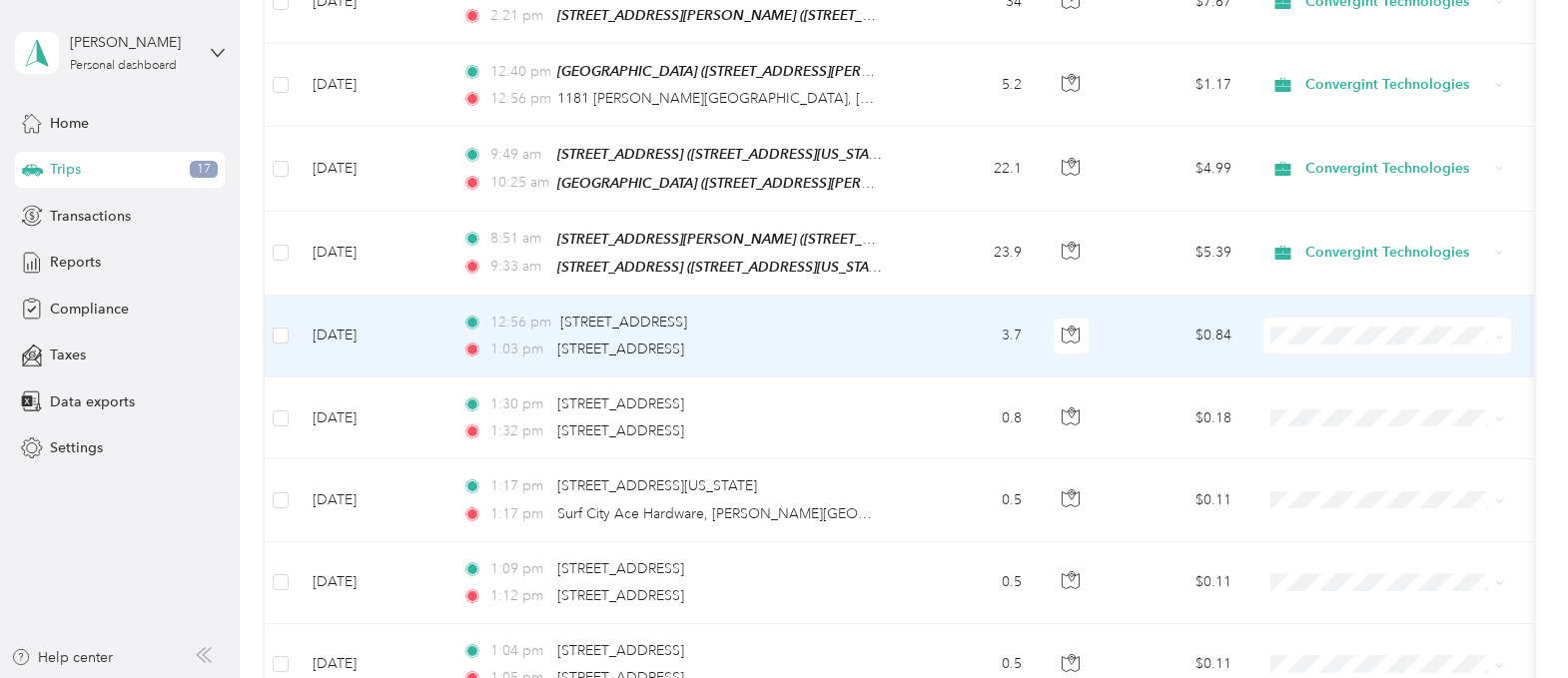 click at bounding box center (281, 337) 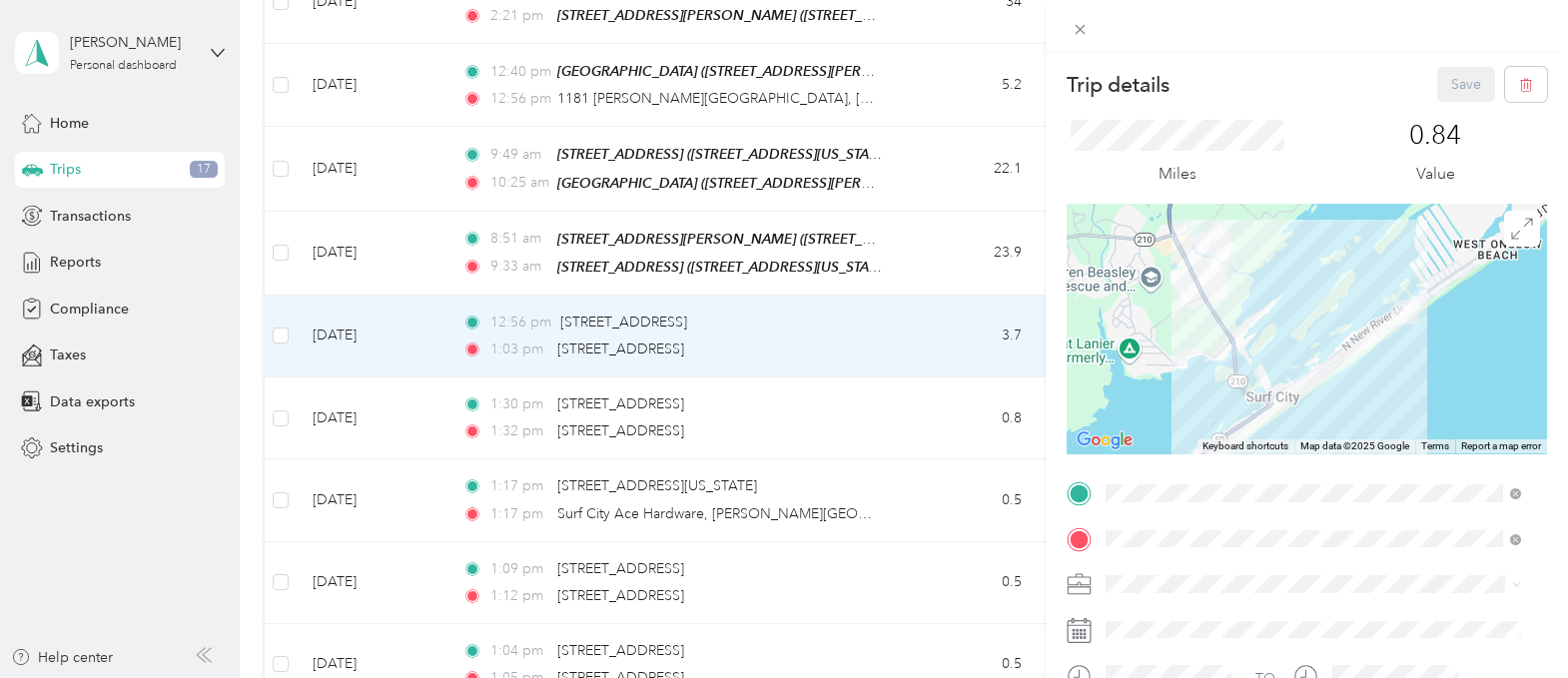 click on "Trip details Save This trip cannot be edited because it is either under review, approved, or paid. Contact your Team Manager to edit it. Miles 0.84 Value  ← Move left → Move right ↑ Move up ↓ Move down + Zoom in - Zoom out Home Jump left by 75% End Jump right by 75% Page Up Jump up by 75% Page Down Jump down by 75% To navigate, press the arrow keys. Keyboard shortcuts Map Data Map data ©2025 Google Map data ©2025 Google 1 km  Click to toggle between metric and imperial units Terms Report a map error TO Add photo" at bounding box center [784, 339] 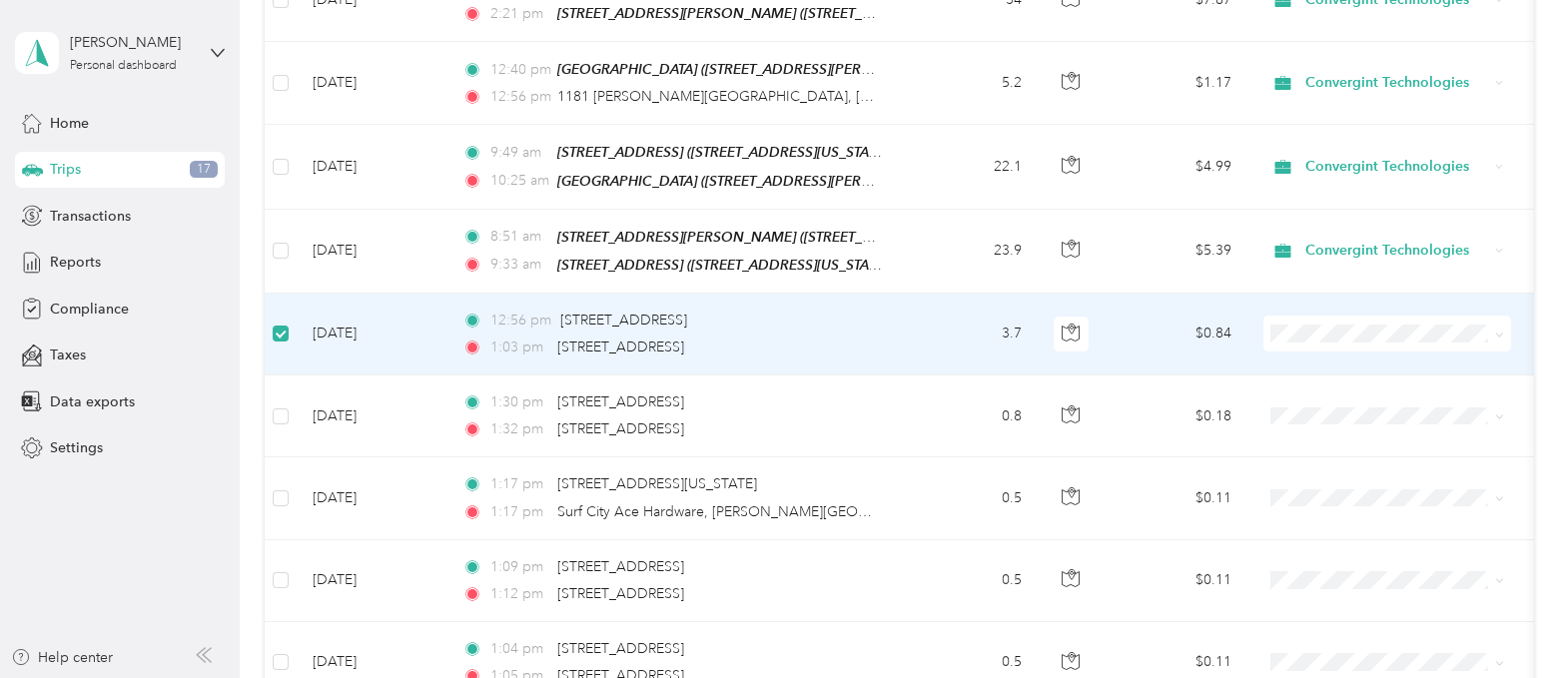 scroll, scrollTop: 1621, scrollLeft: 0, axis: vertical 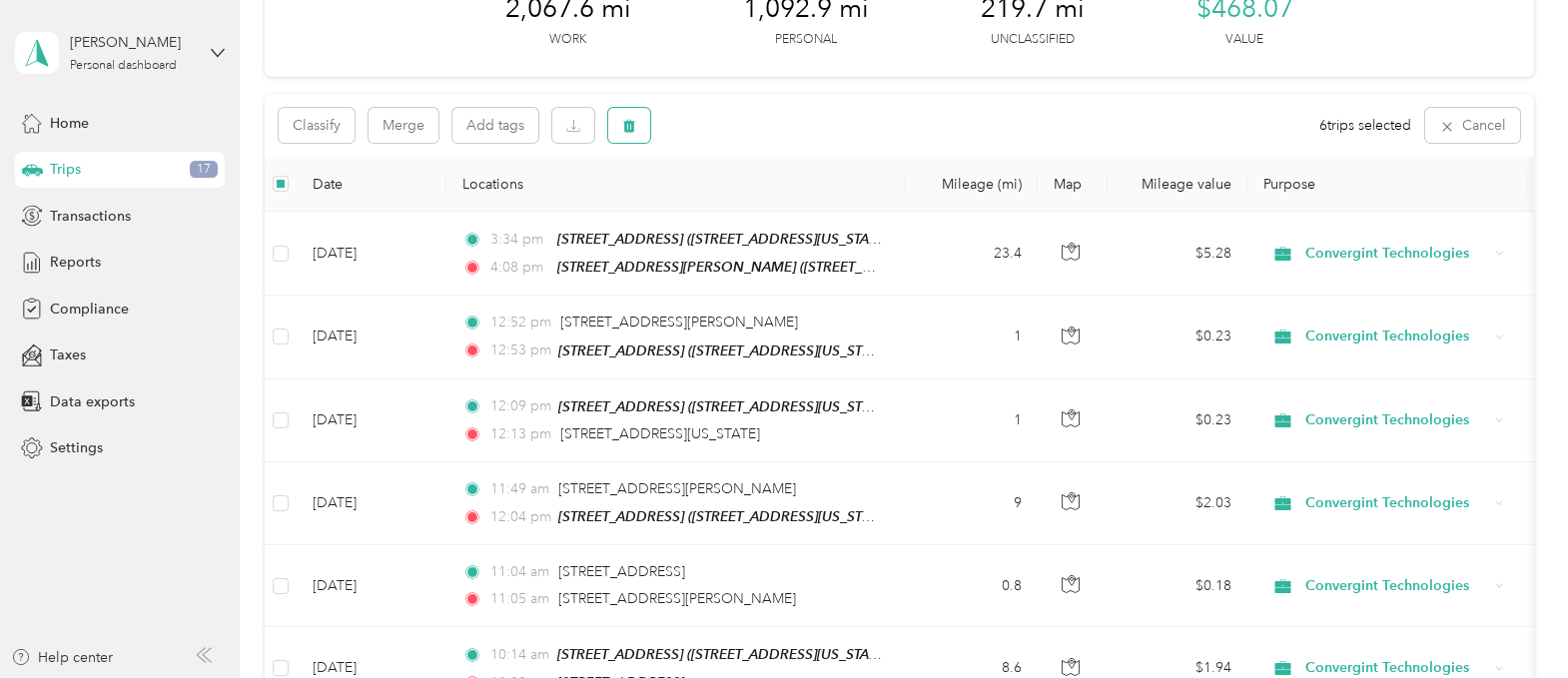 click 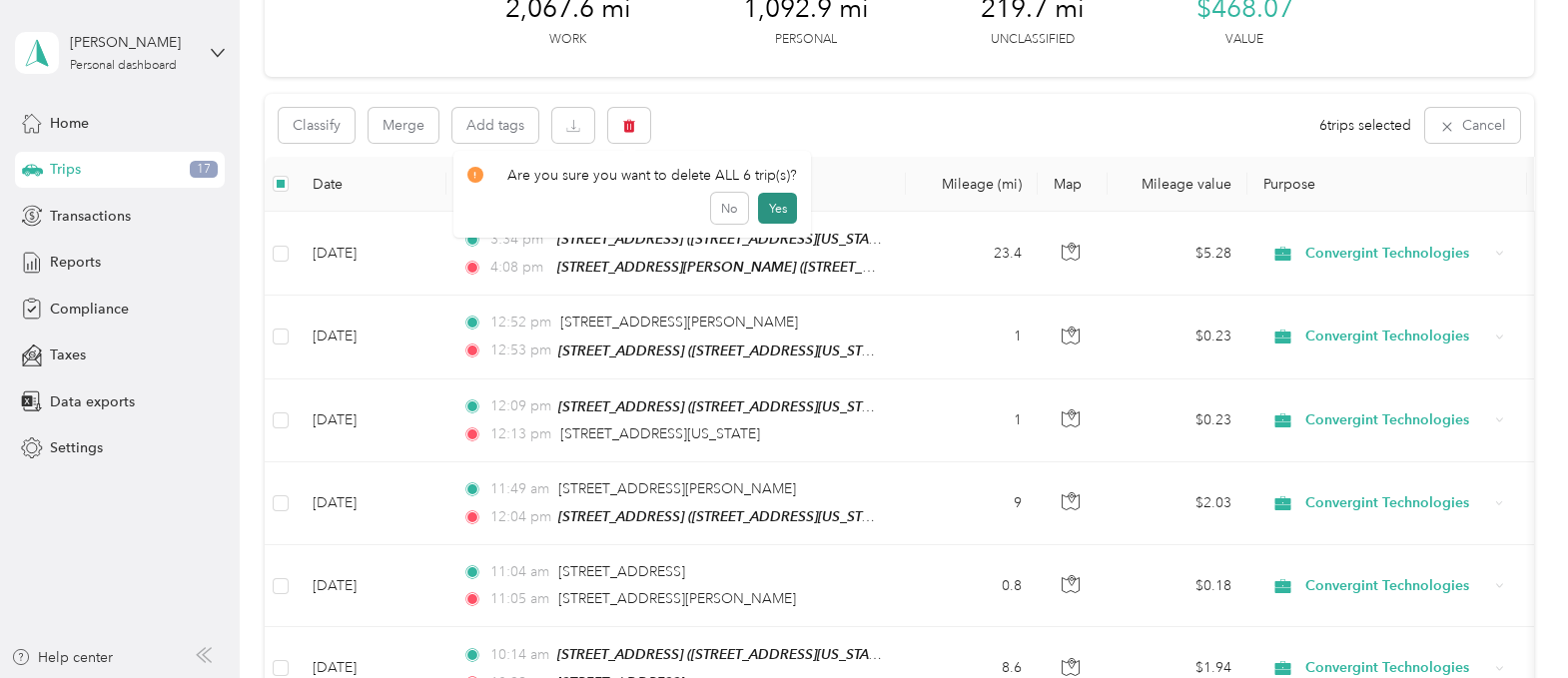 click on "Yes" at bounding box center (777, 209) 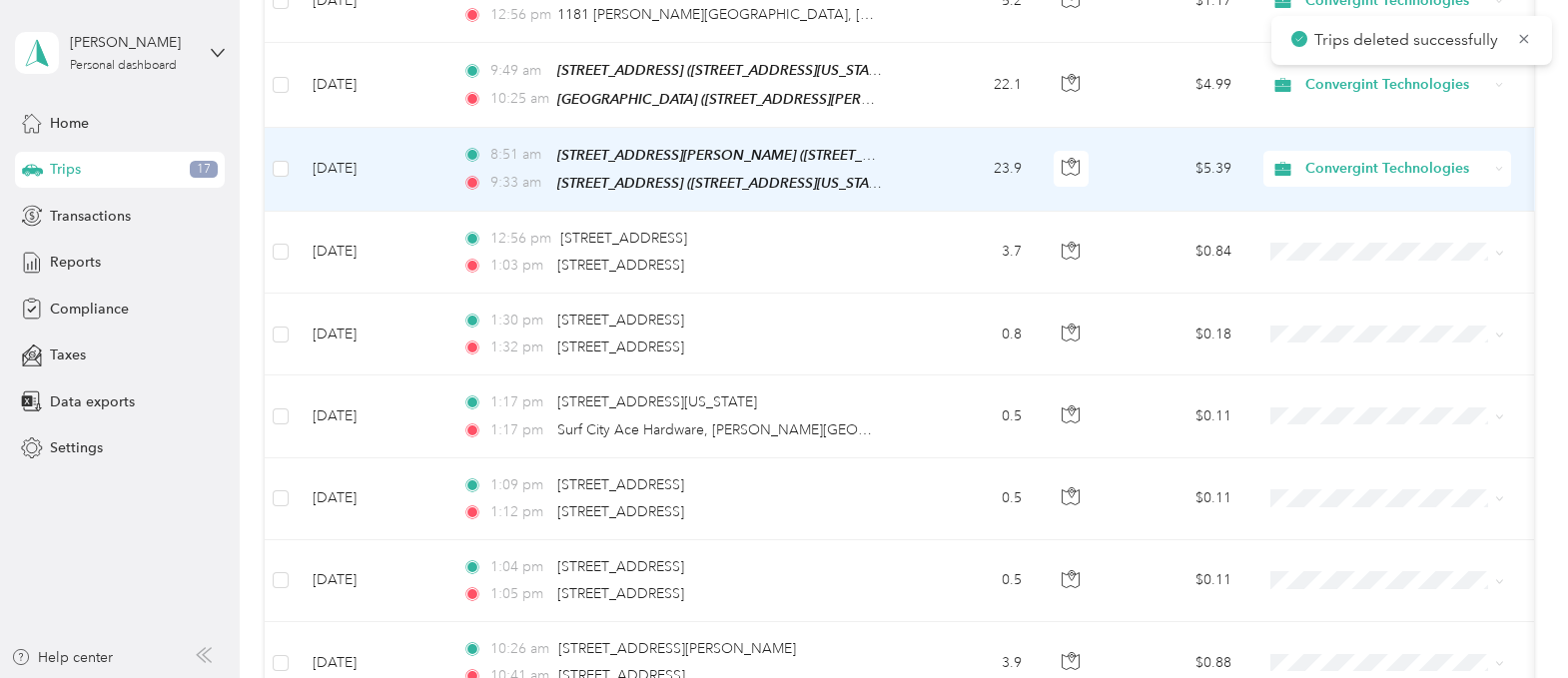 scroll, scrollTop: 1745, scrollLeft: 0, axis: vertical 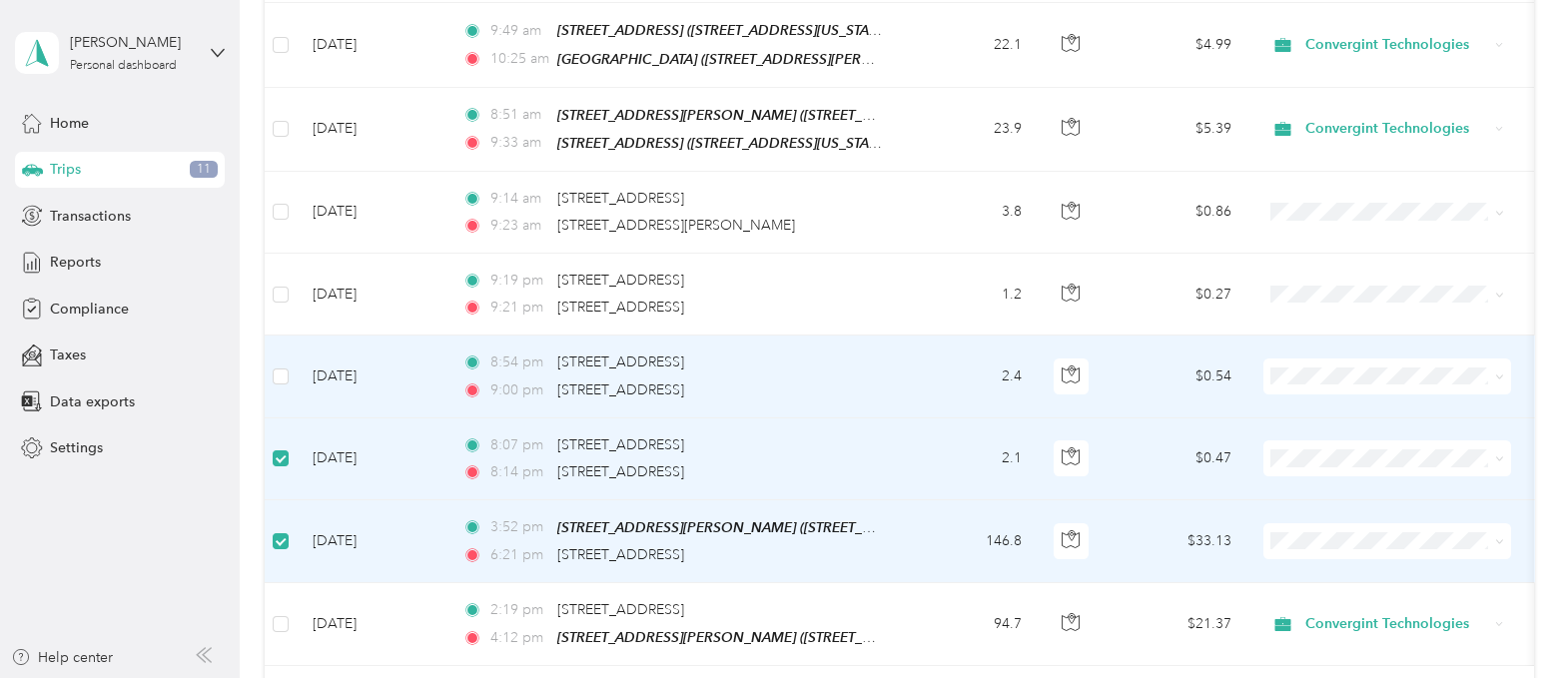 click at bounding box center [281, 376] 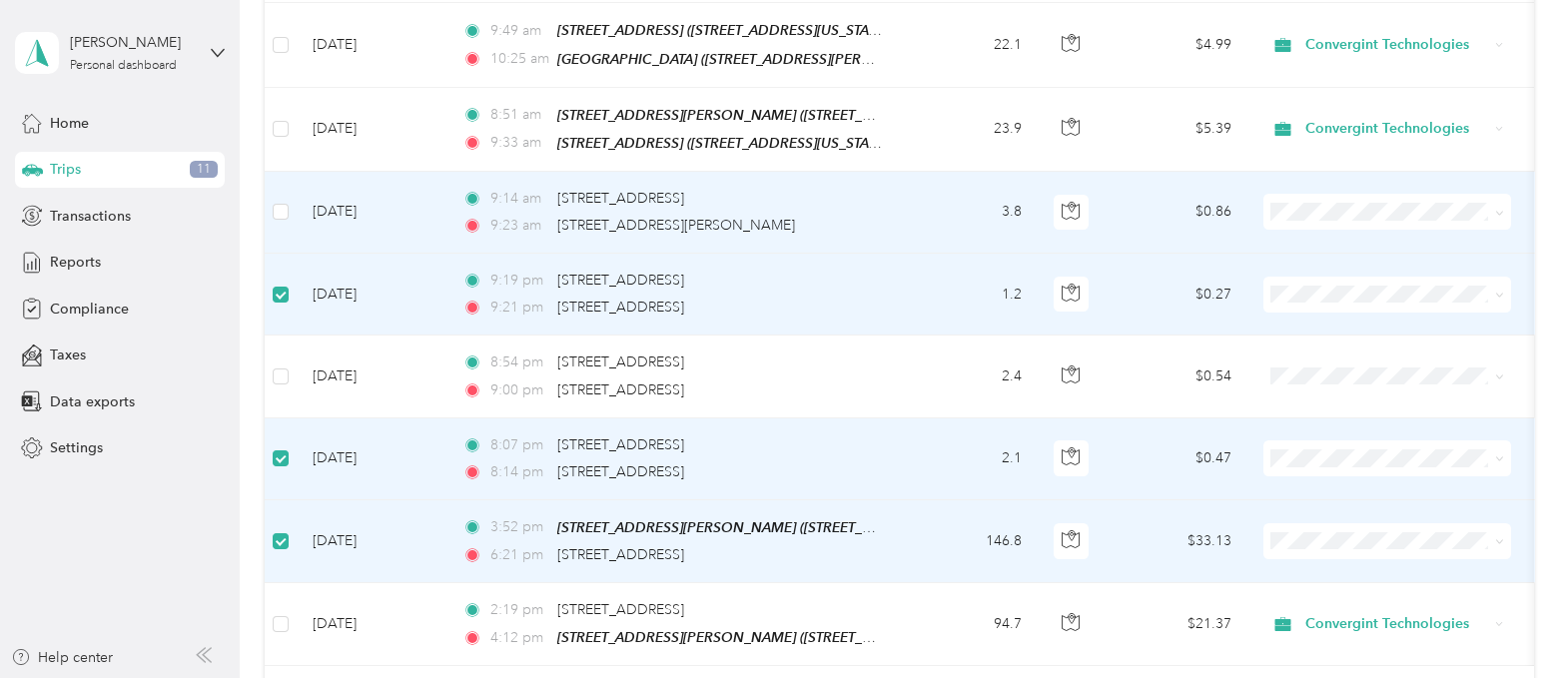 click at bounding box center [281, 213] 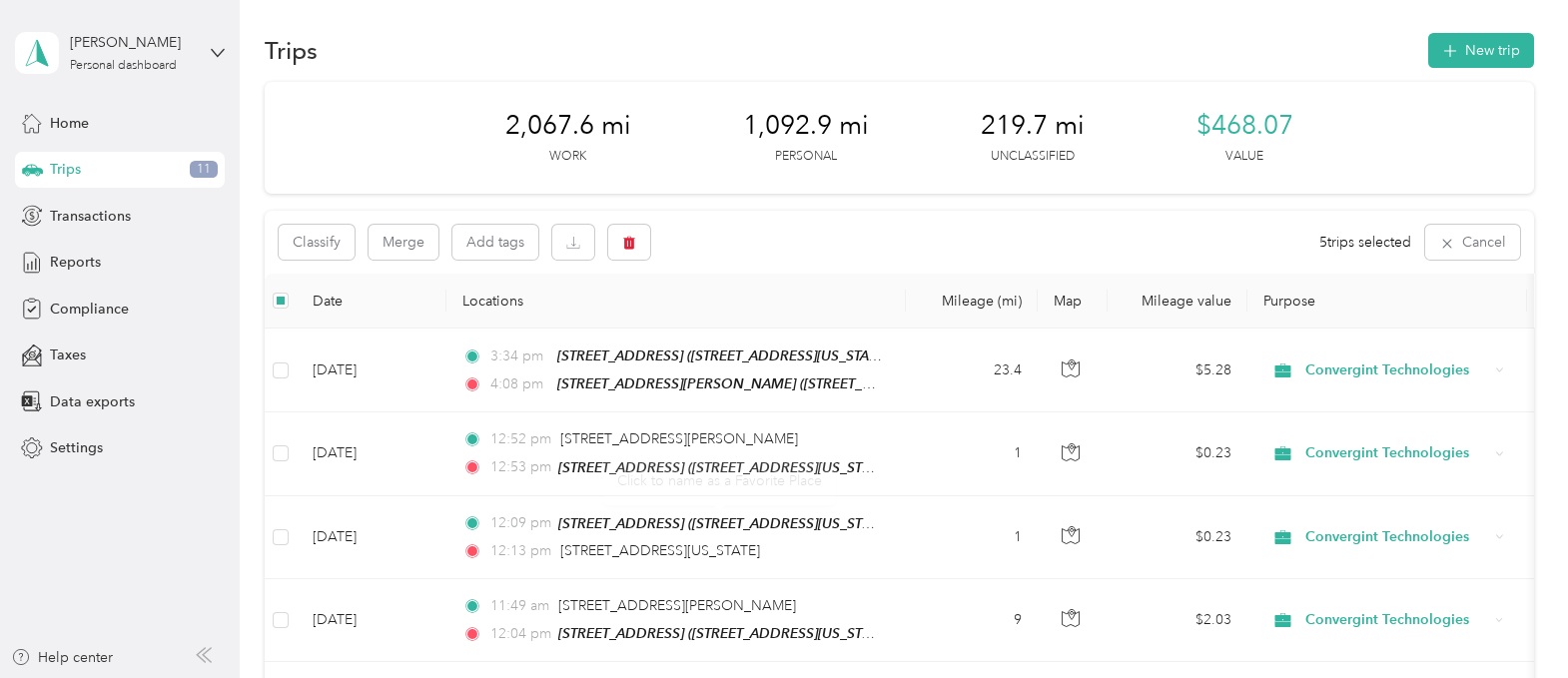 scroll, scrollTop: 0, scrollLeft: 0, axis: both 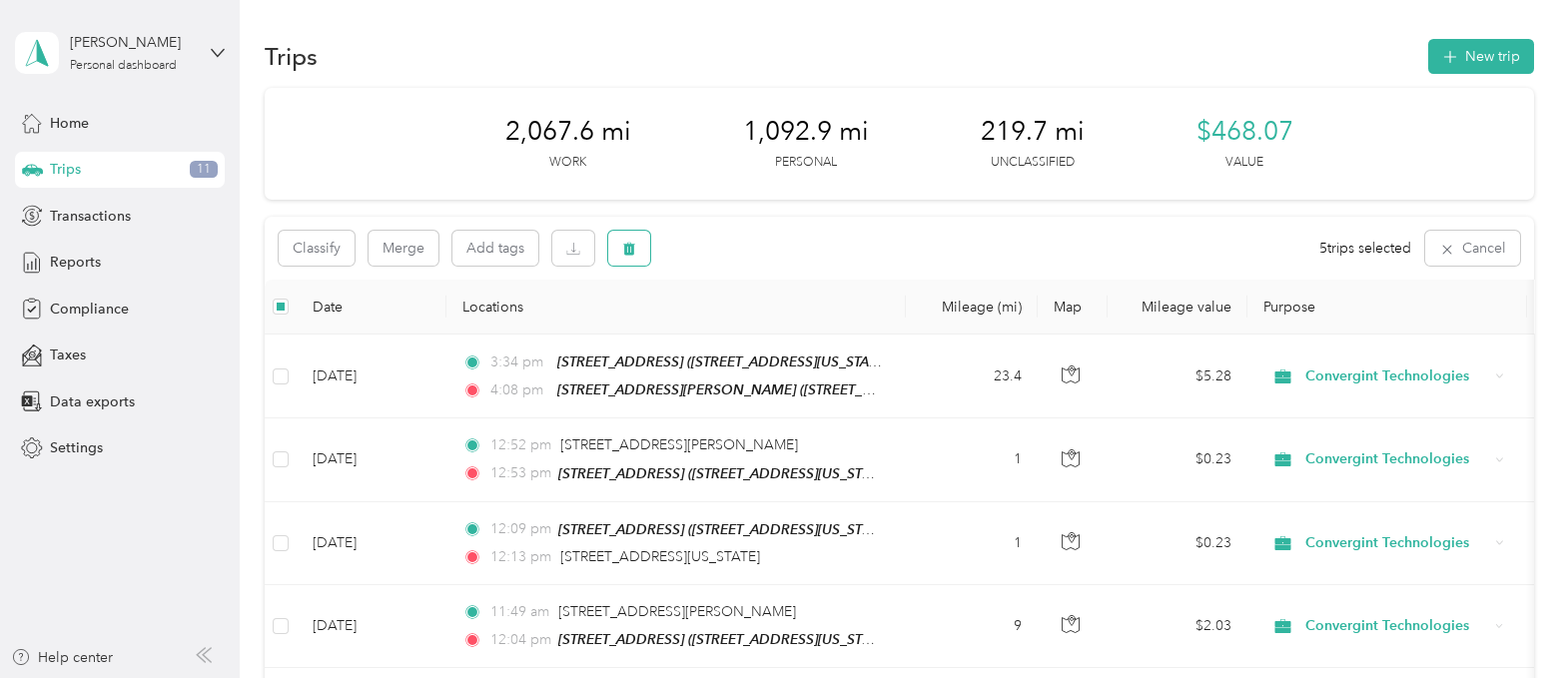 click at bounding box center [629, 248] 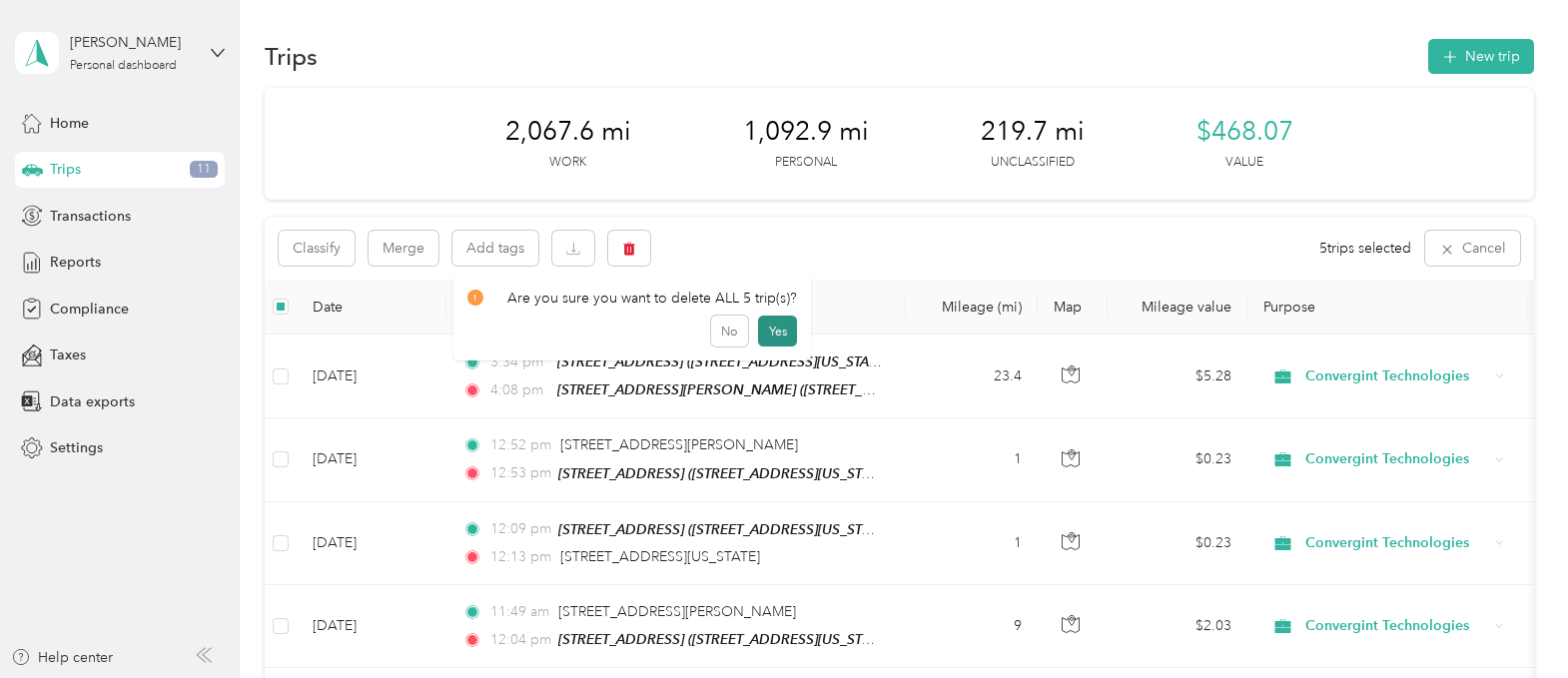 click on "Yes" at bounding box center [777, 332] 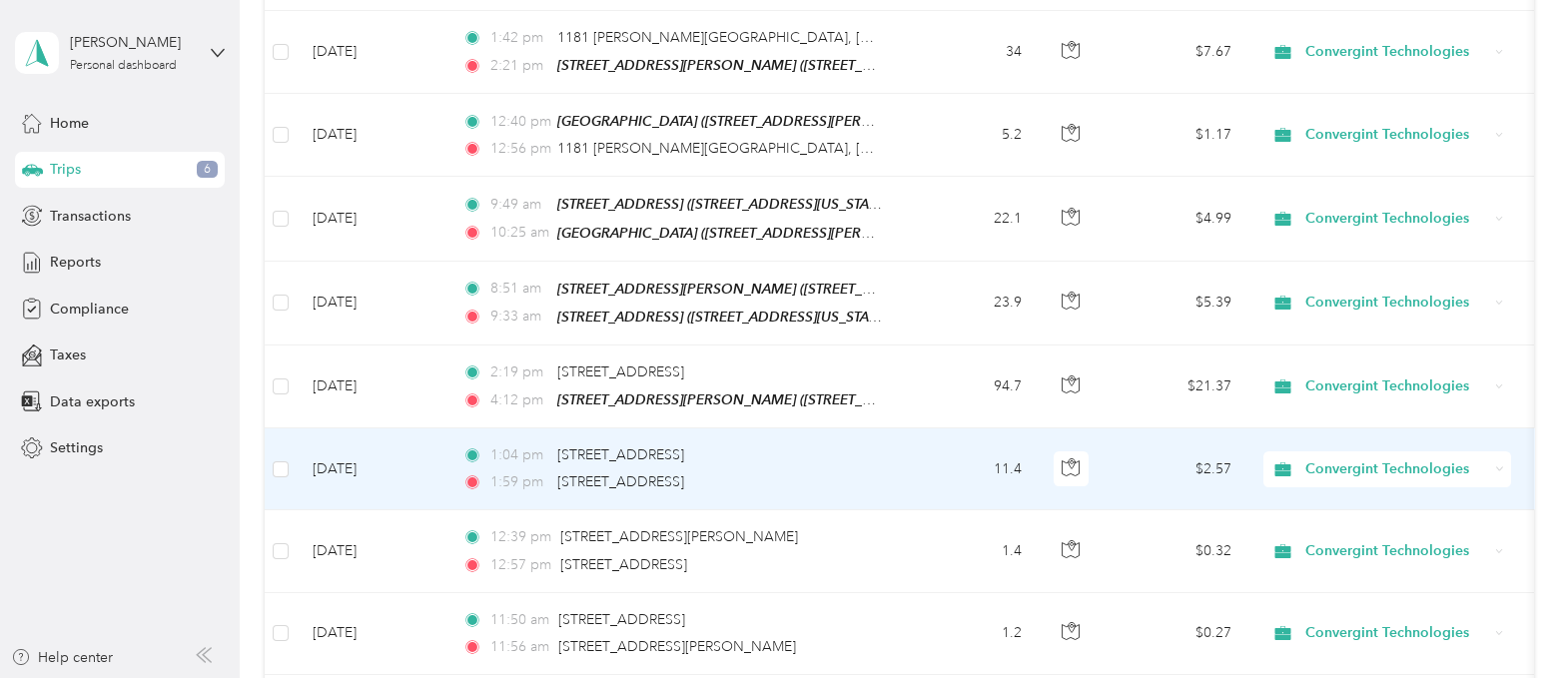 scroll, scrollTop: 2071, scrollLeft: 0, axis: vertical 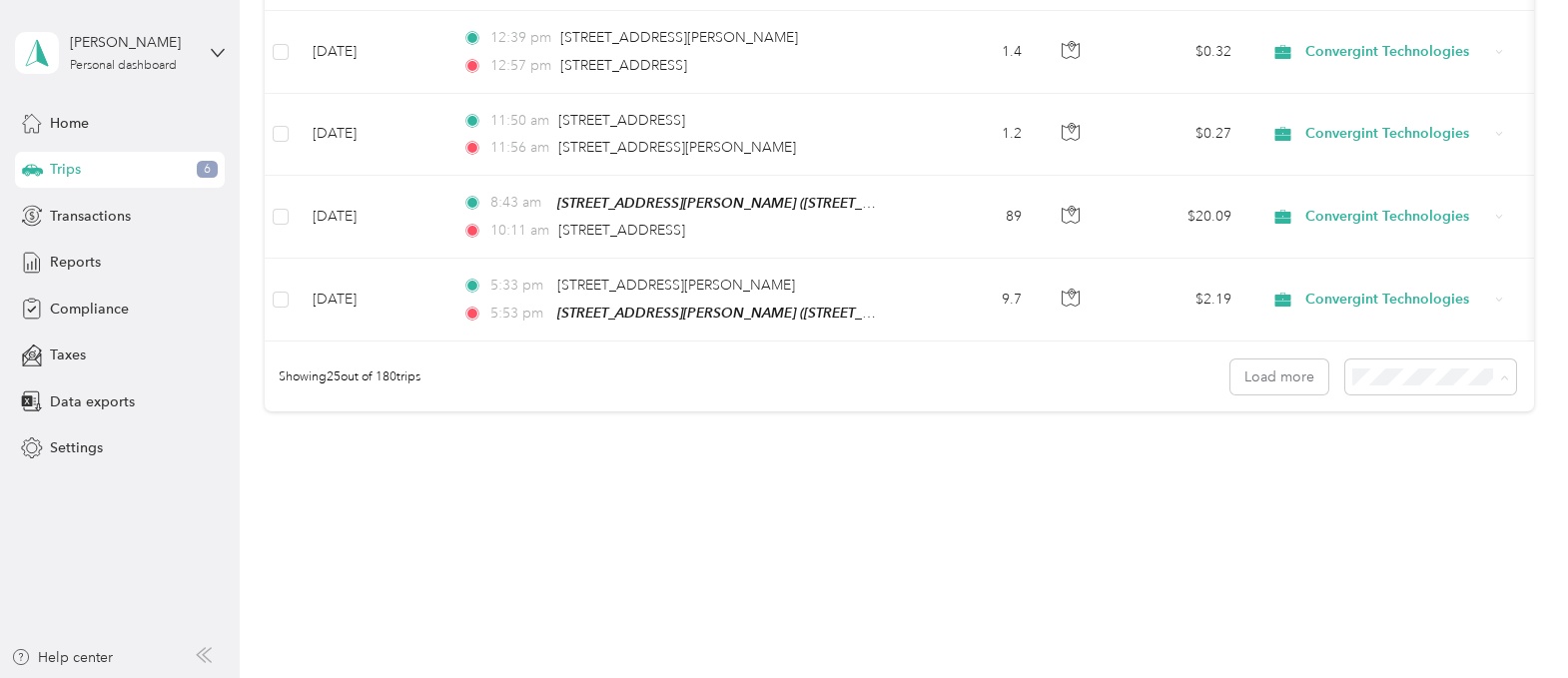 click on "100 per load" at bounding box center (1391, 473) 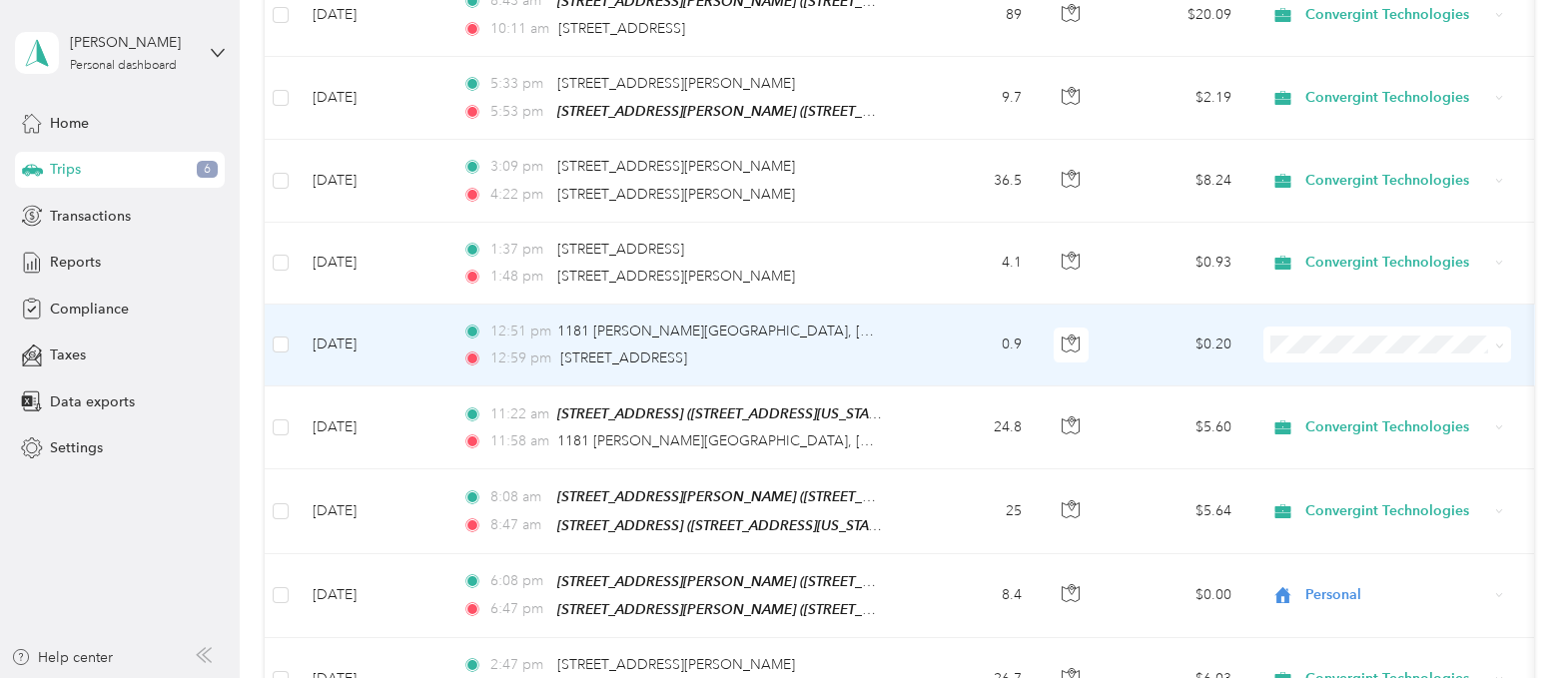scroll, scrollTop: 2372, scrollLeft: 0, axis: vertical 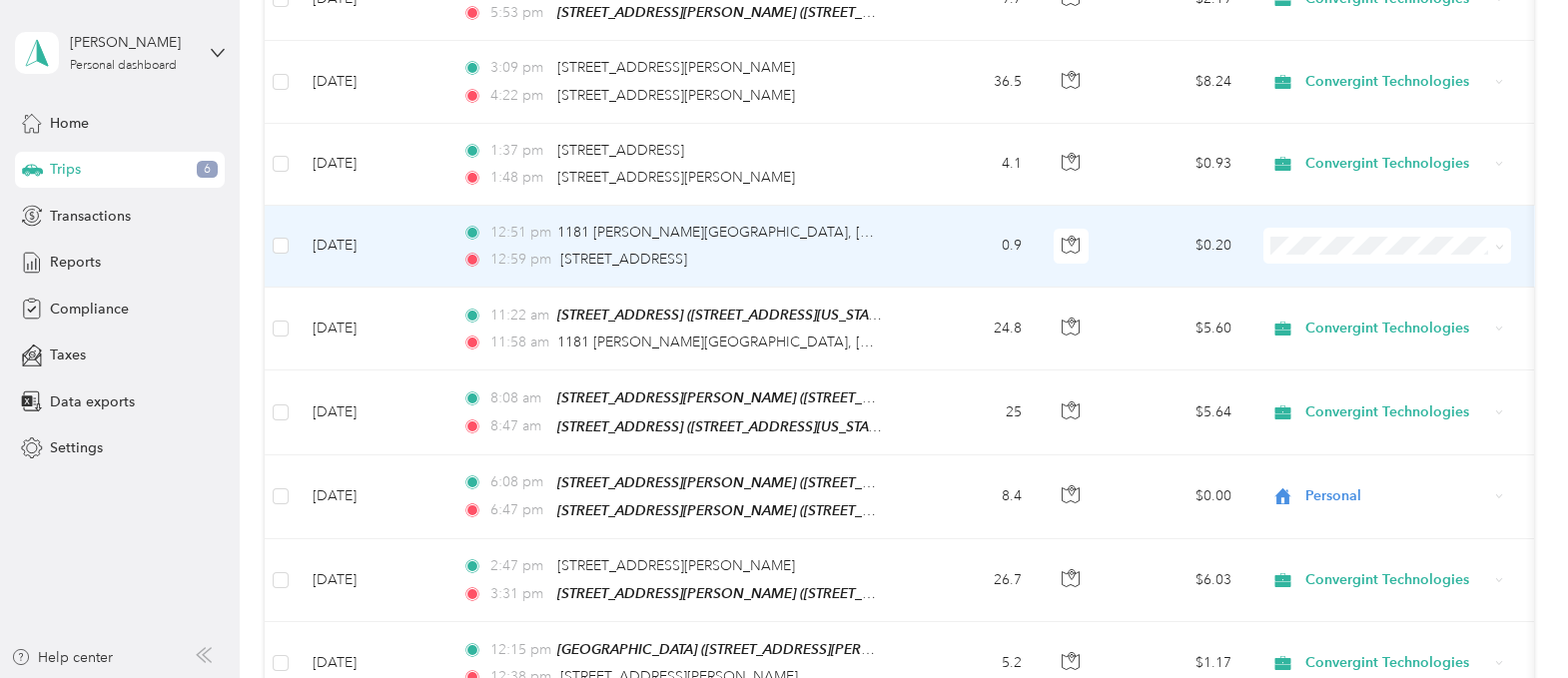 click on "Convergint Technologies" at bounding box center (1404, 252) 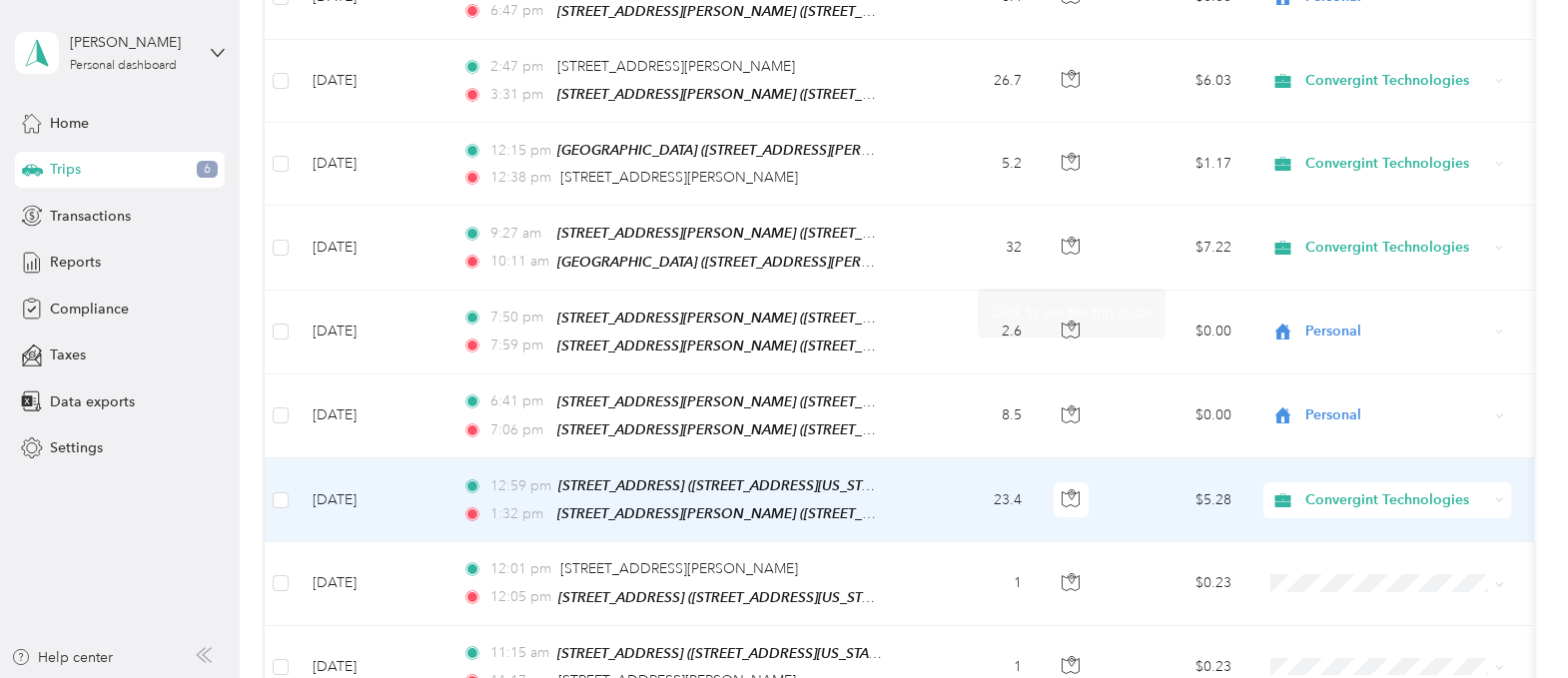 scroll, scrollTop: 2996, scrollLeft: 0, axis: vertical 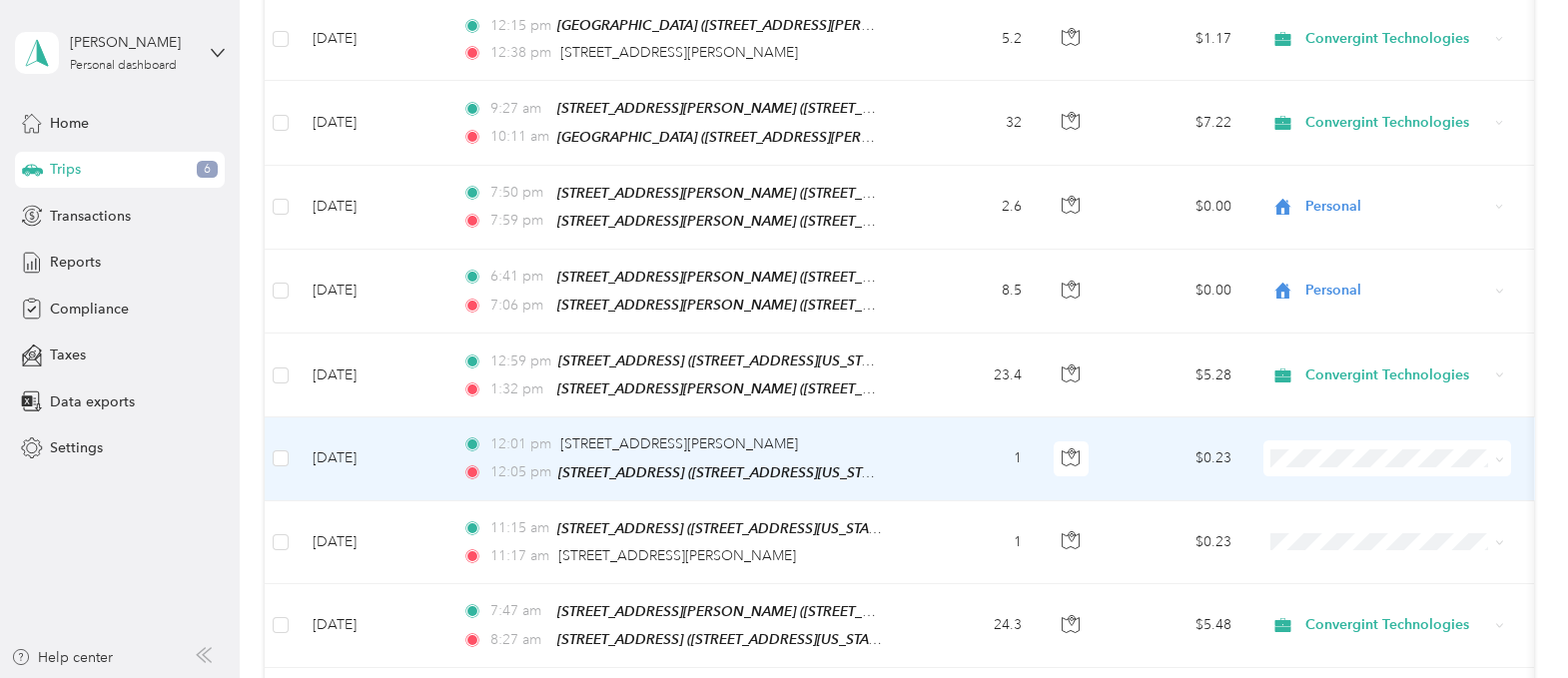 click at bounding box center (1499, 457) 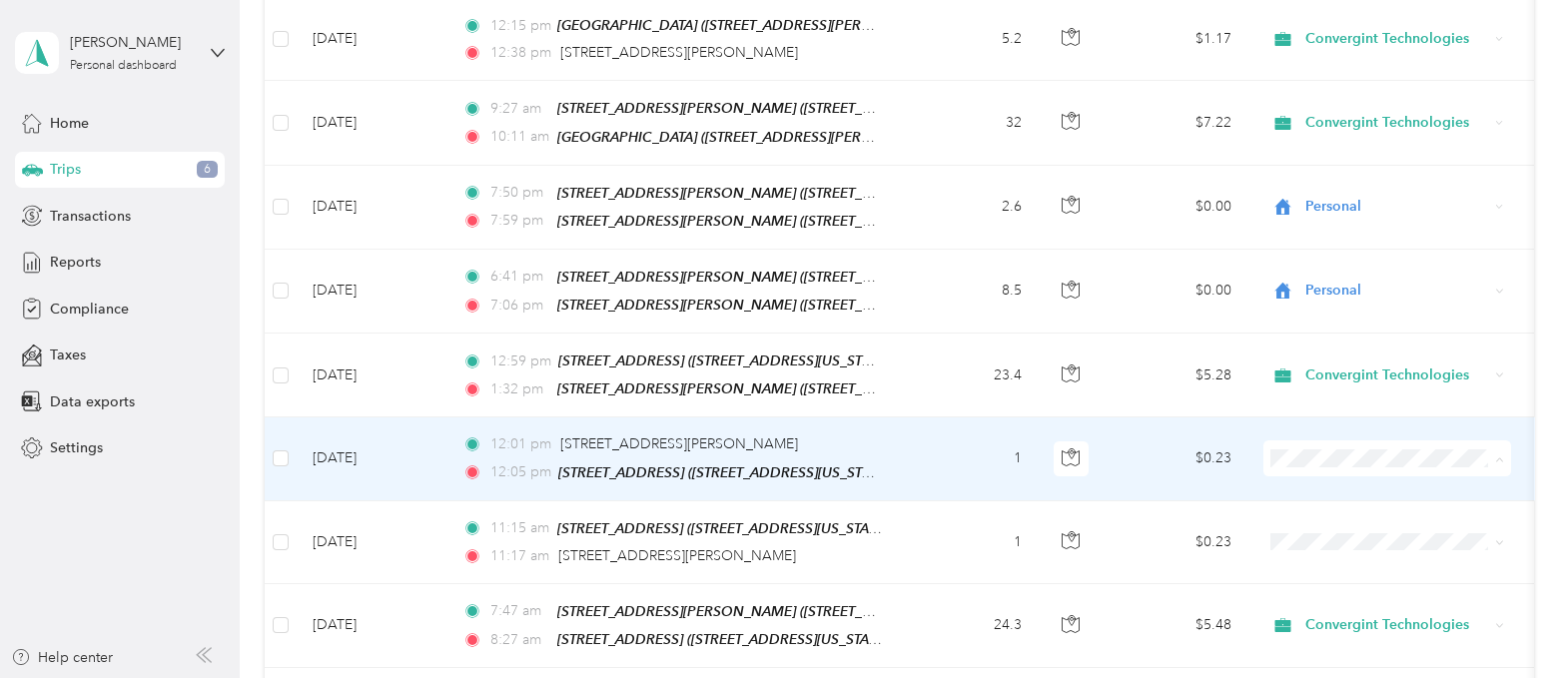 click on "Convergint Technologies" at bounding box center [1404, 449] 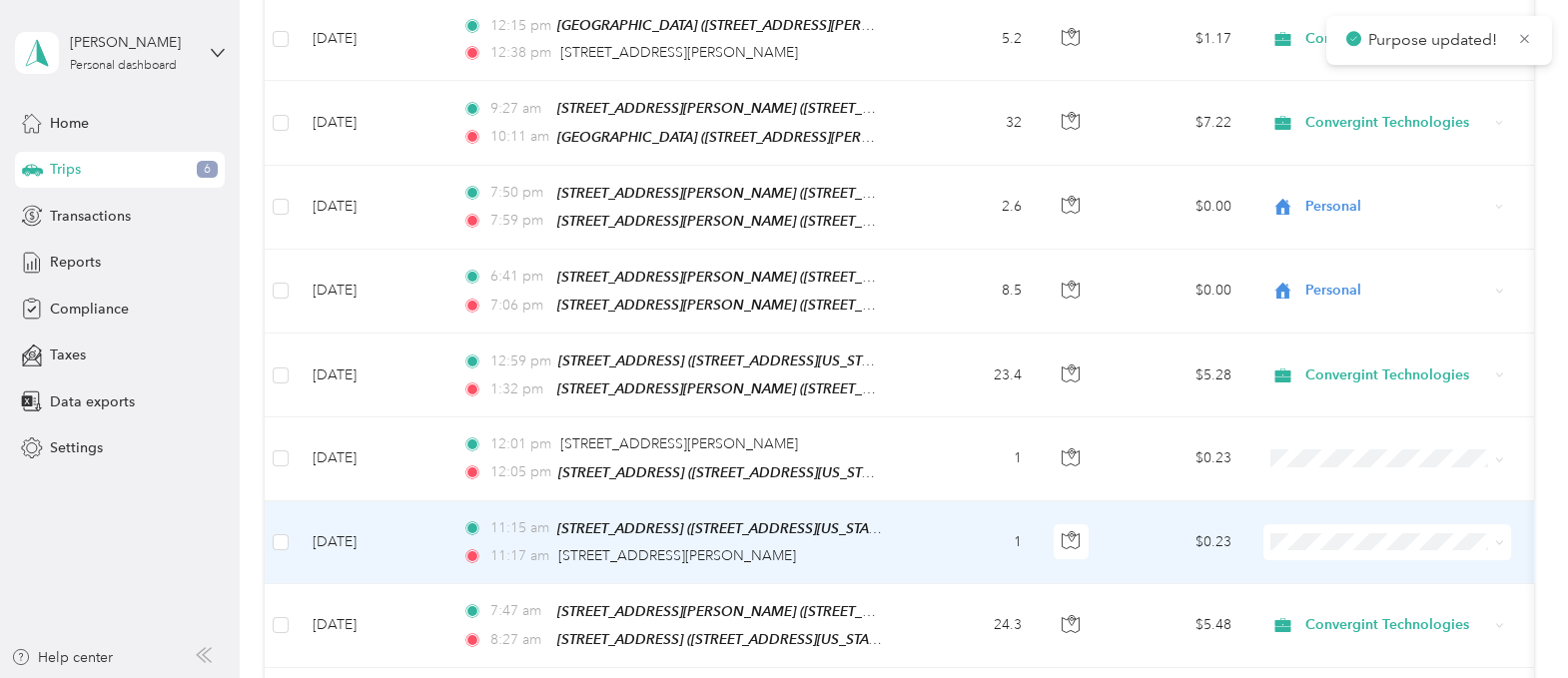 click on "Convergint Technologies" at bounding box center [1404, 528] 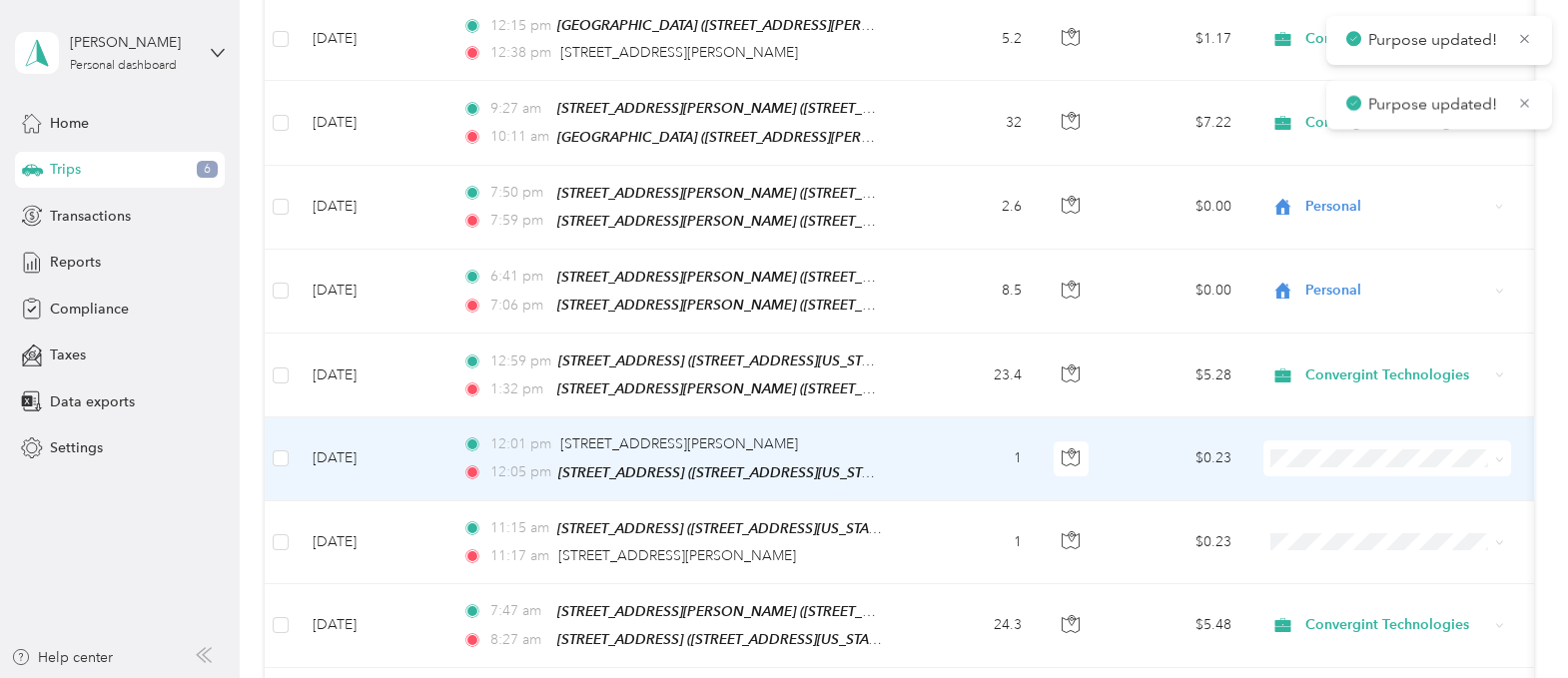 scroll, scrollTop: 3244, scrollLeft: 0, axis: vertical 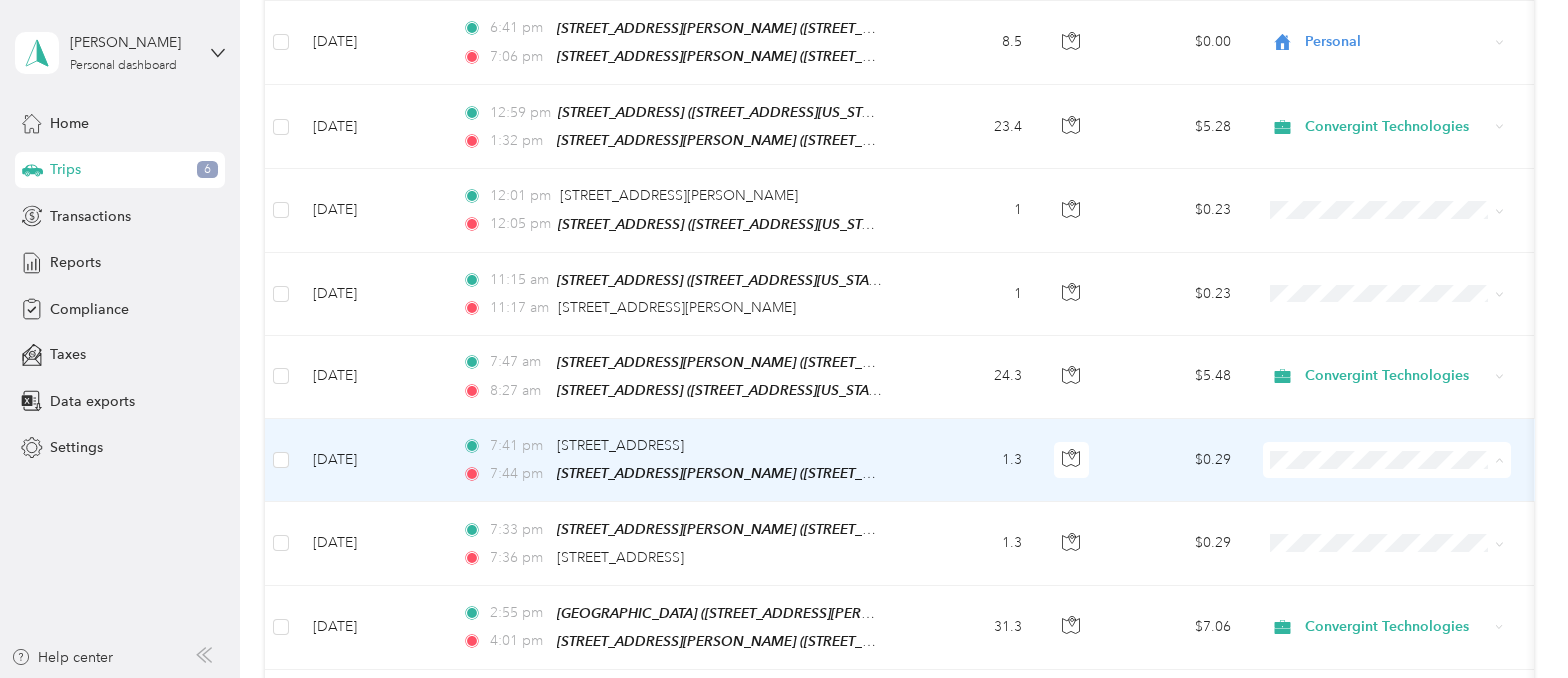 click on "Personal" at bounding box center [1404, 480] 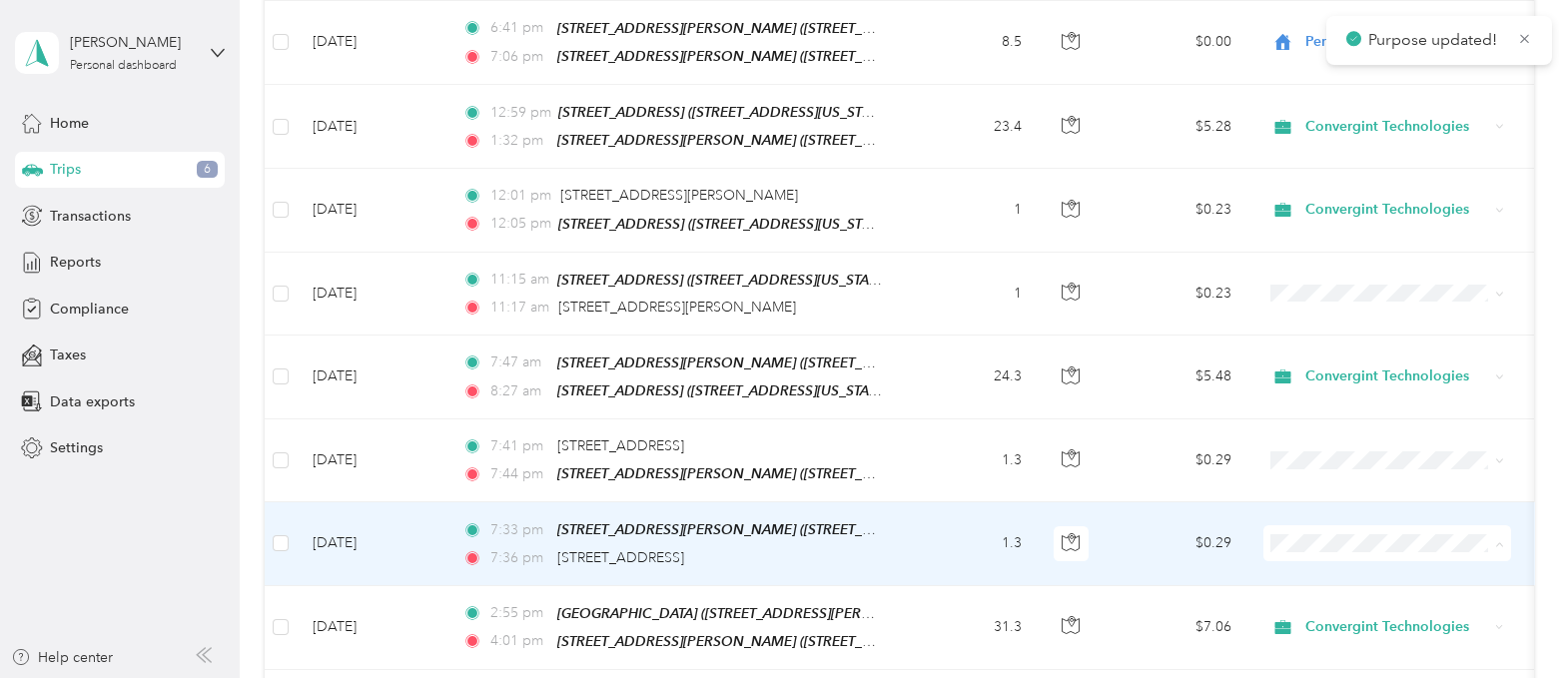 click on "Personal" at bounding box center (1404, 562) 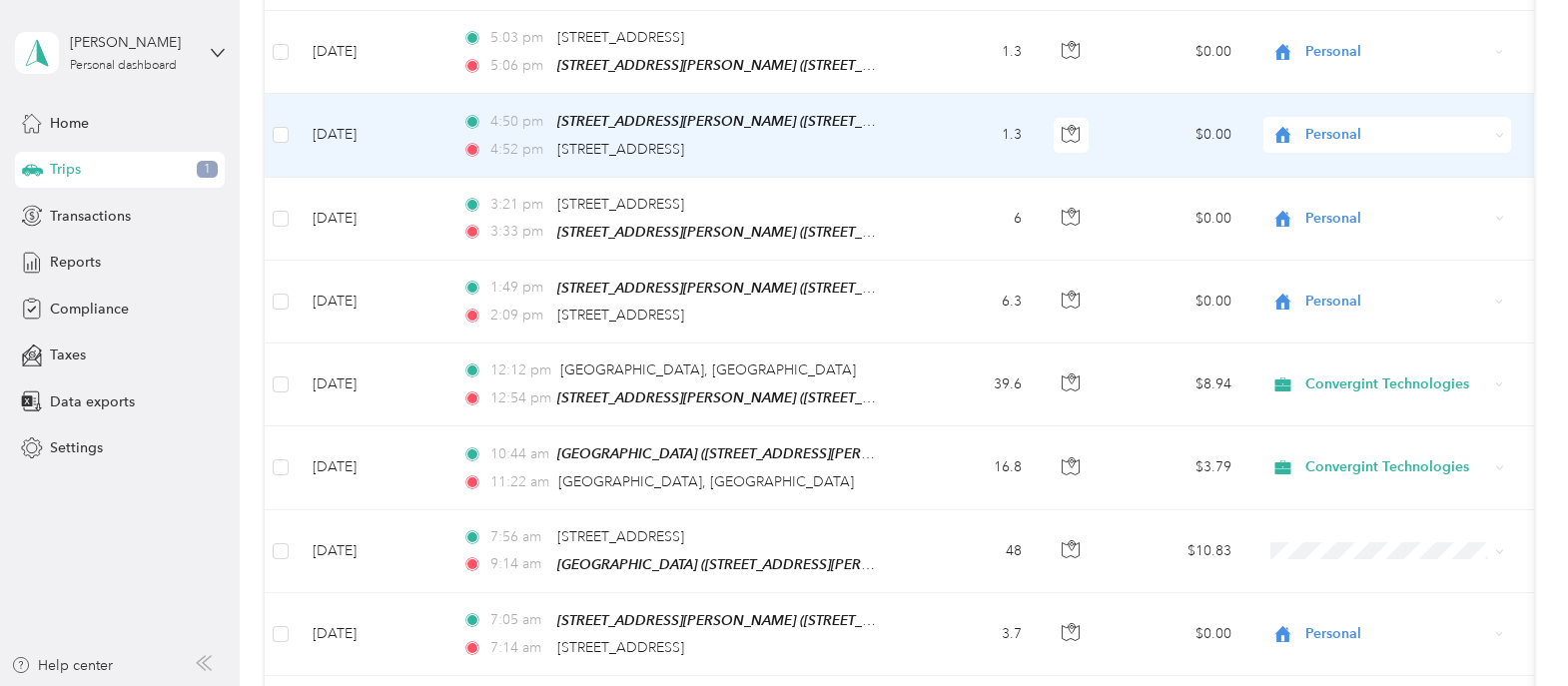 scroll, scrollTop: 6460, scrollLeft: 0, axis: vertical 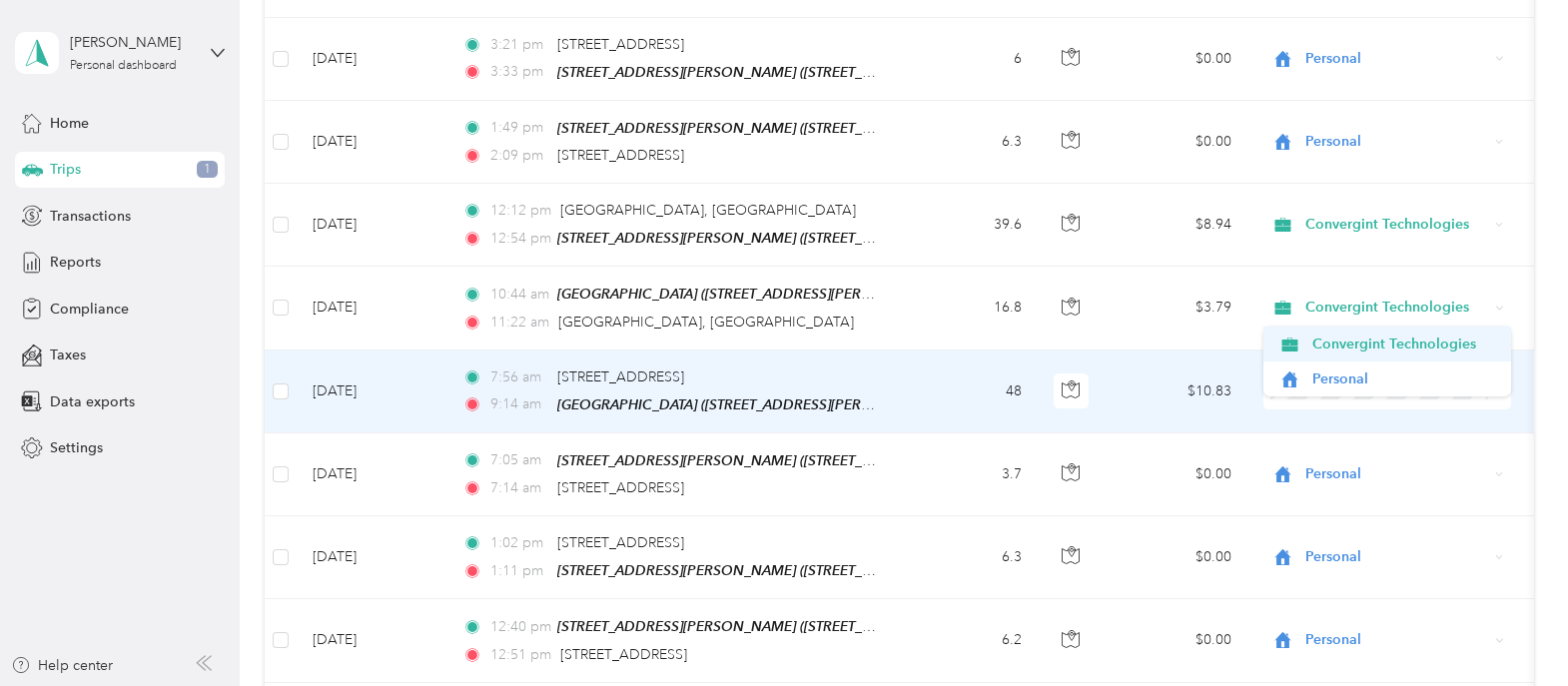 click on "Convergint Technologies" at bounding box center [1404, 343] 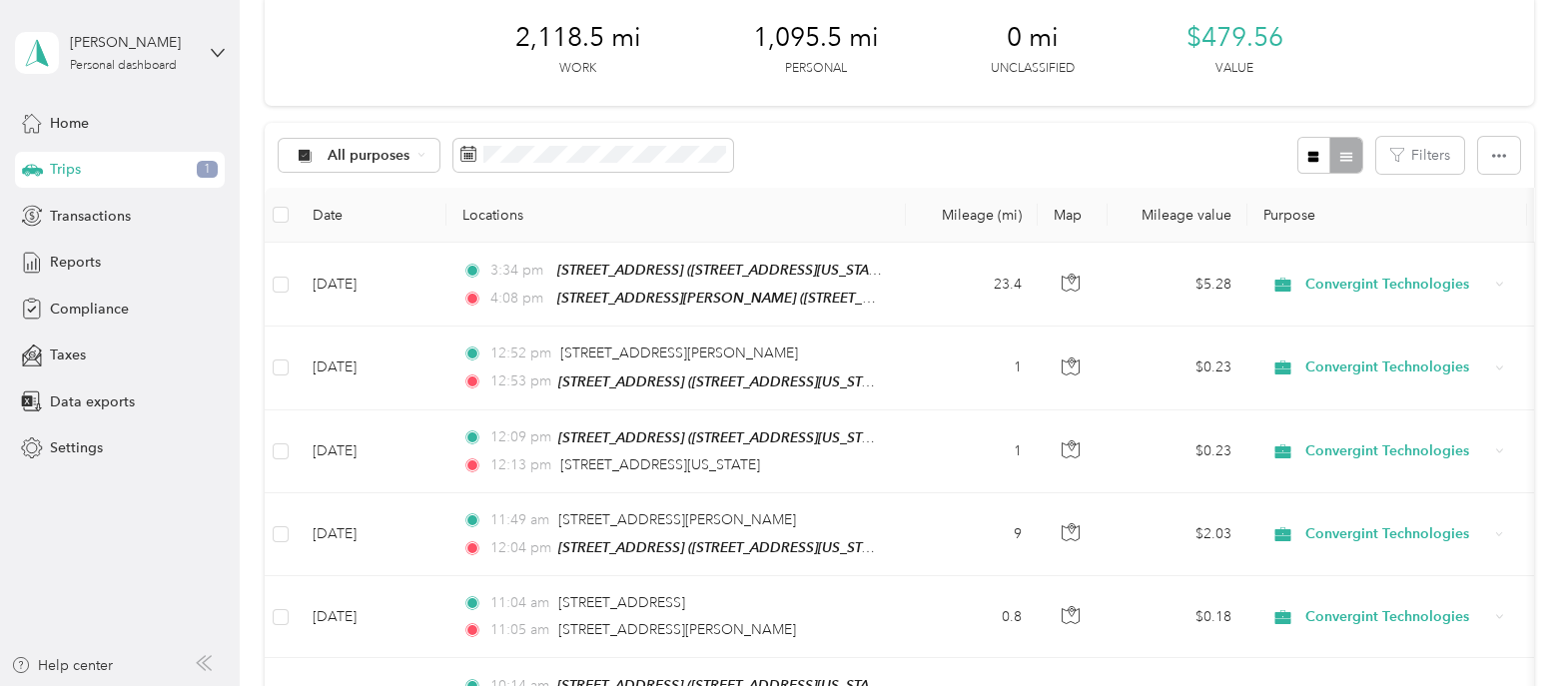 scroll, scrollTop: 0, scrollLeft: 0, axis: both 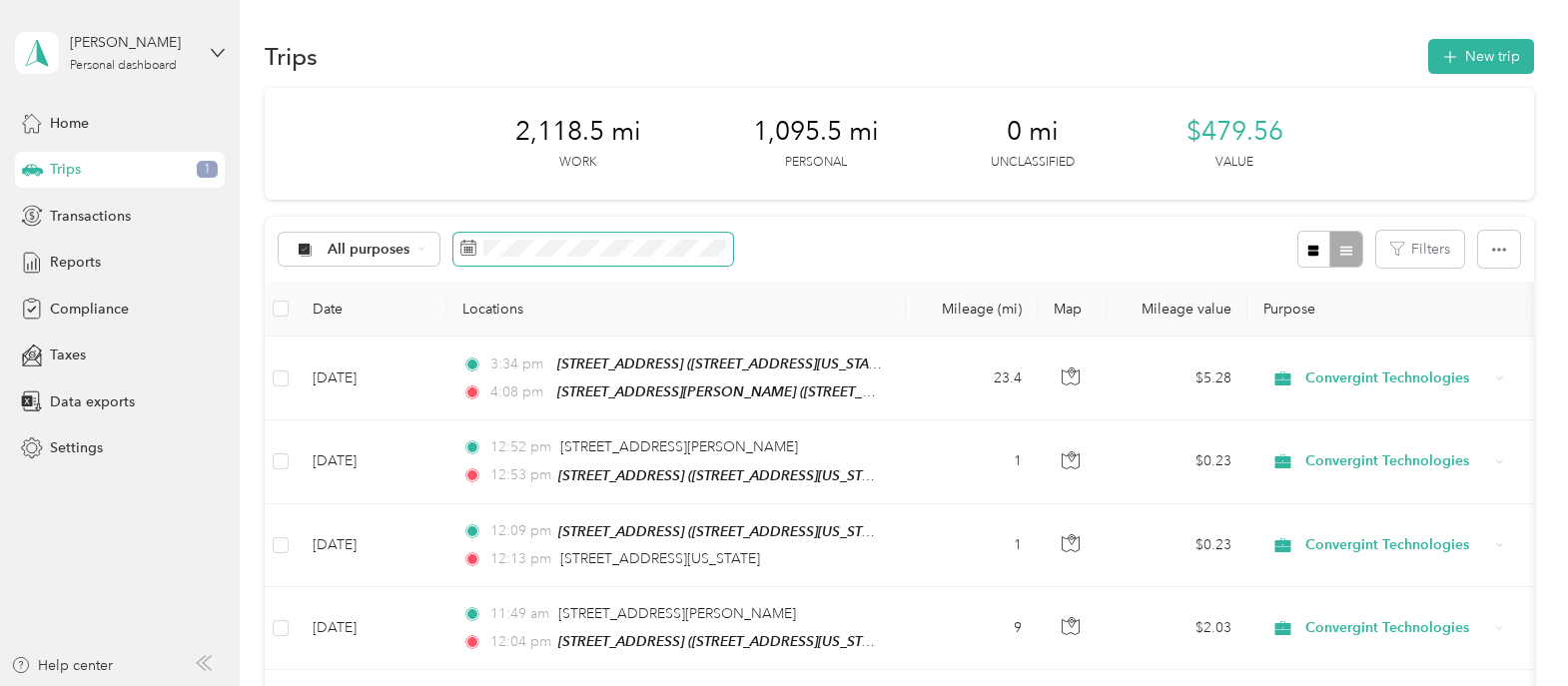 drag, startPoint x: 698, startPoint y: 257, endPoint x: 630, endPoint y: 257, distance: 68 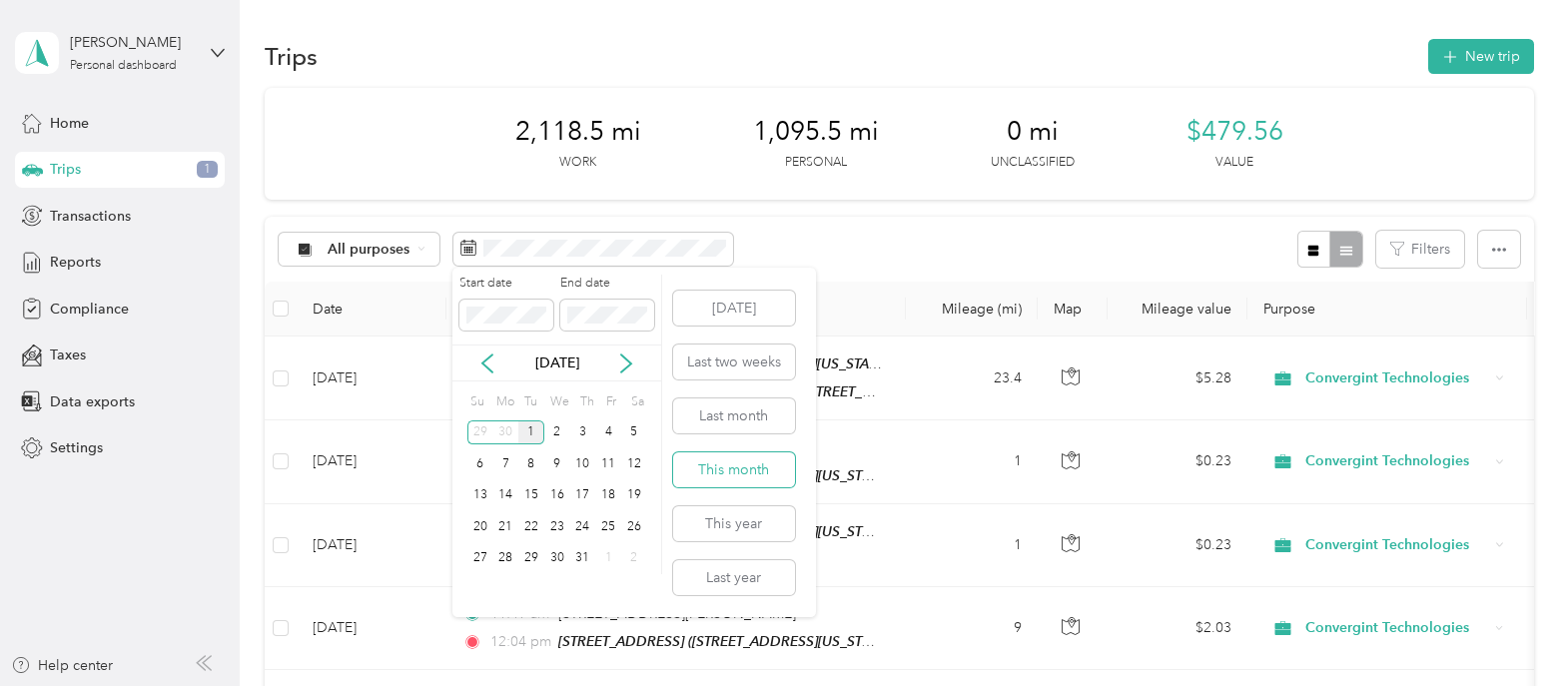 click on "This month" at bounding box center [734, 469] 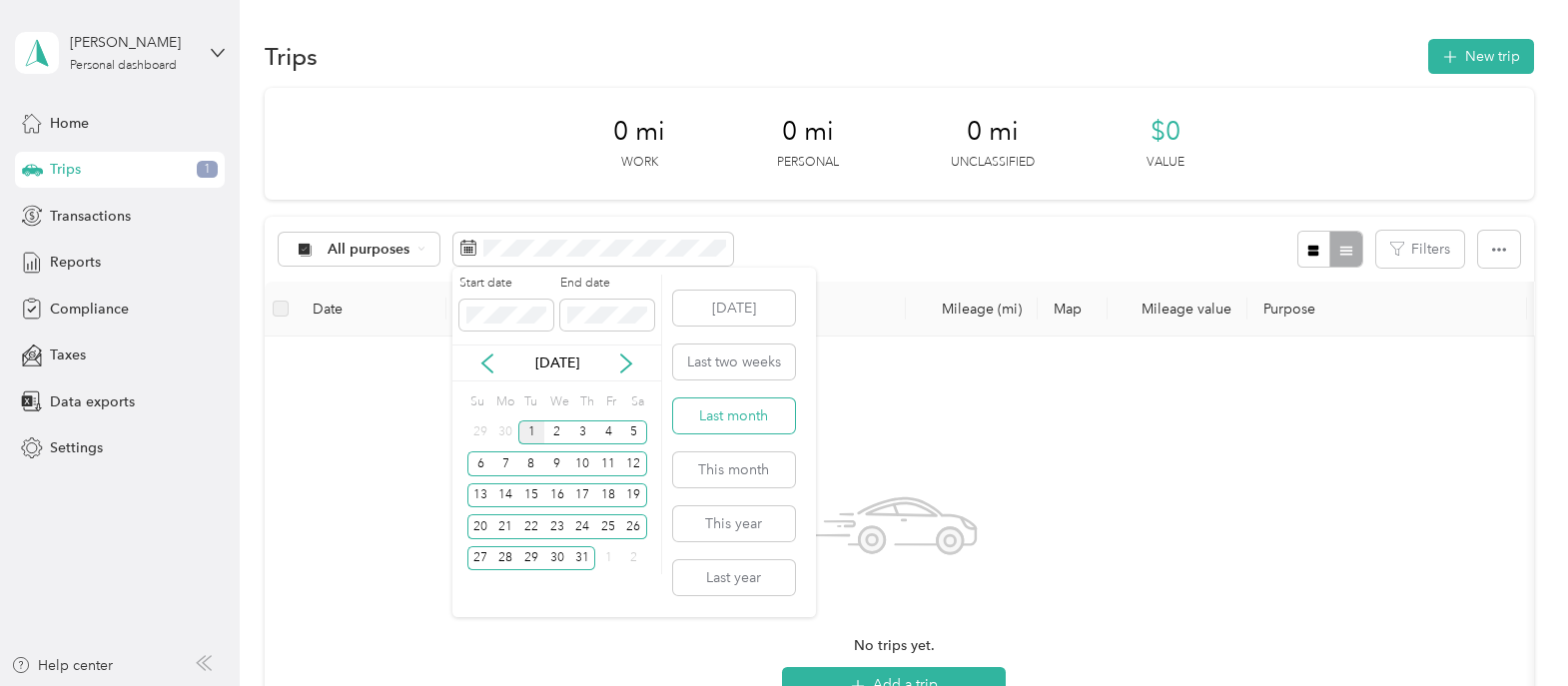 click on "Last month" at bounding box center (734, 415) 